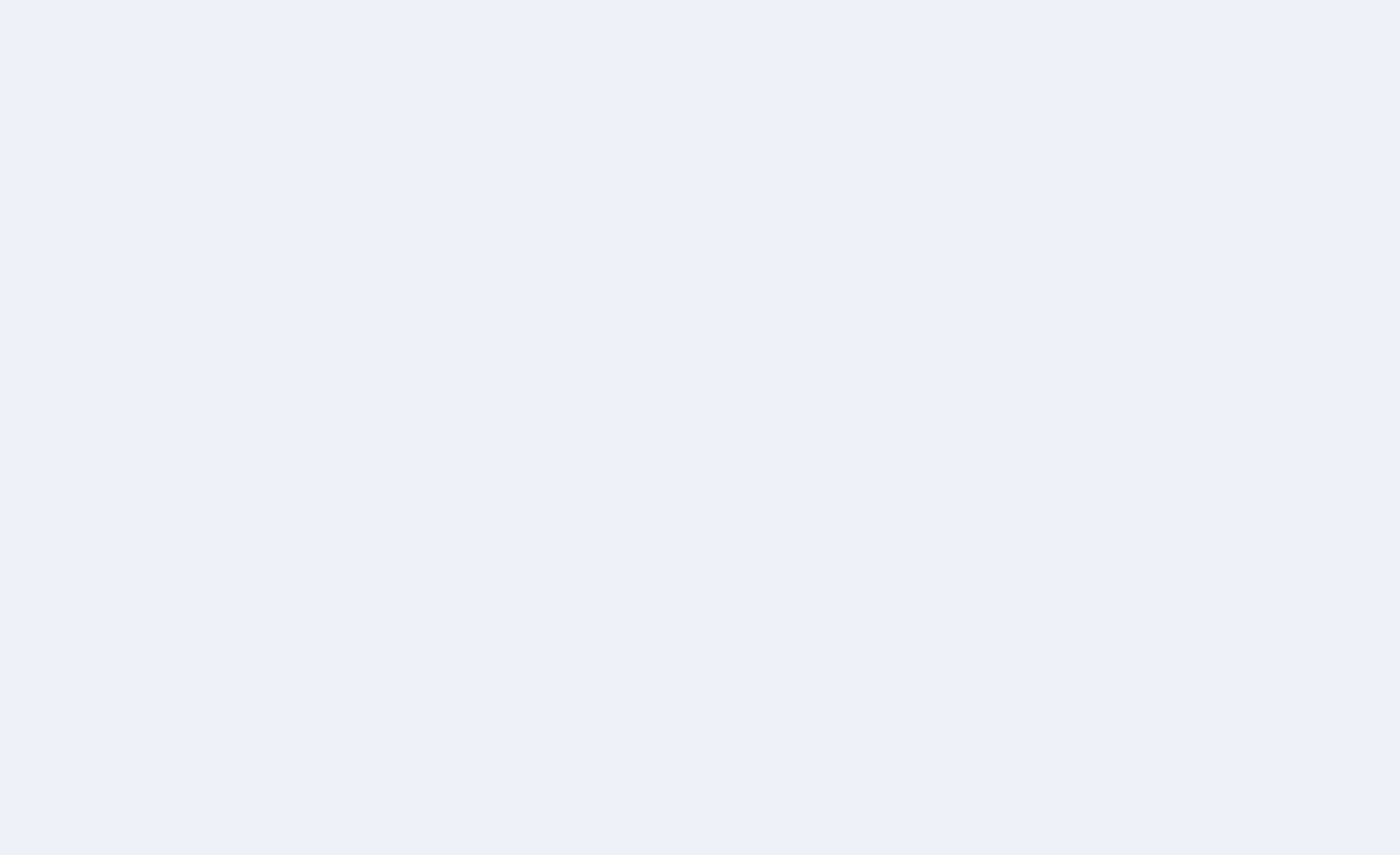 scroll, scrollTop: 1, scrollLeft: 0, axis: vertical 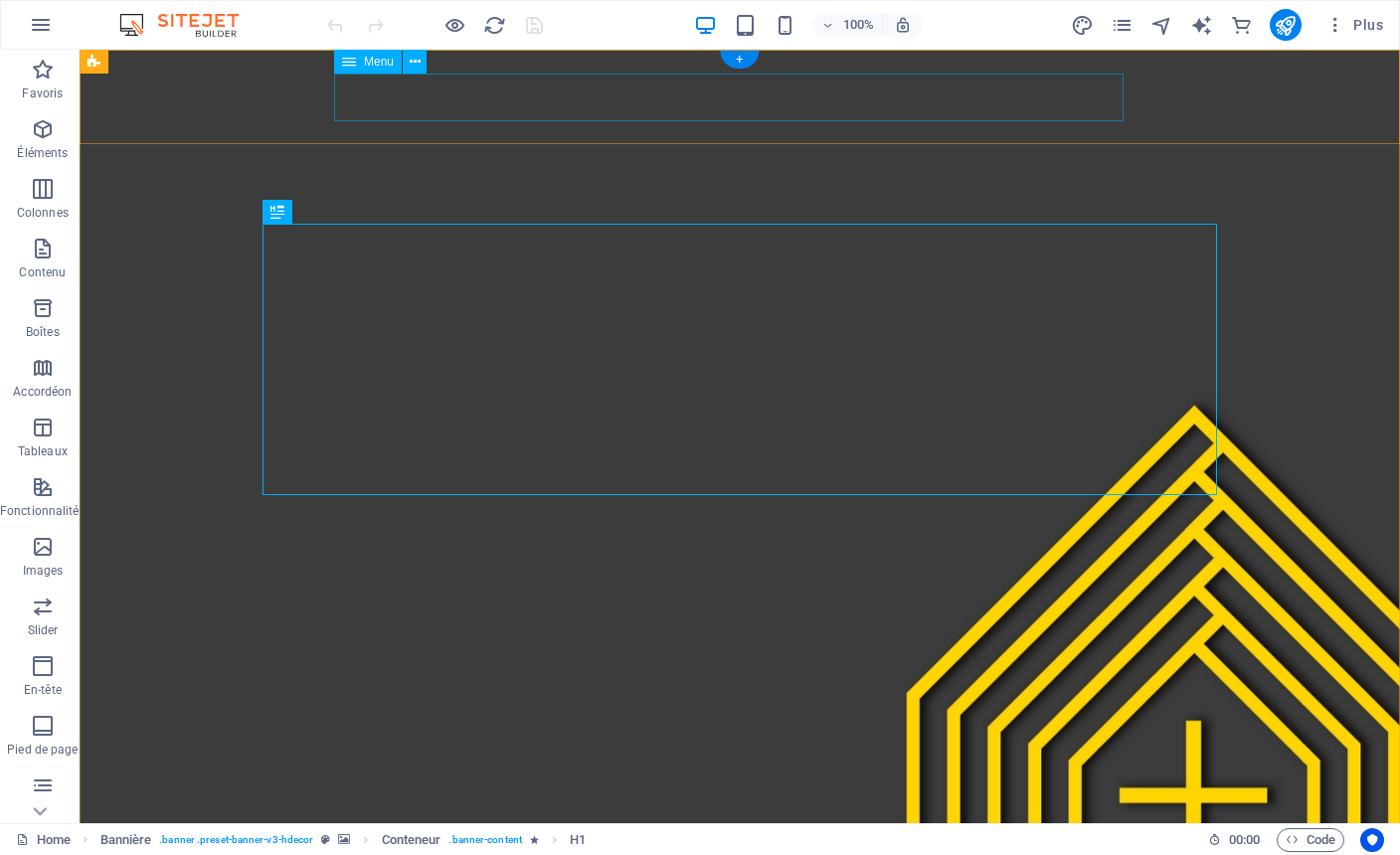 click on "À propos de nous Préparez votre visite Donnez ! Nos pasteurs Contactez-nous" at bounding box center [740, 1081] 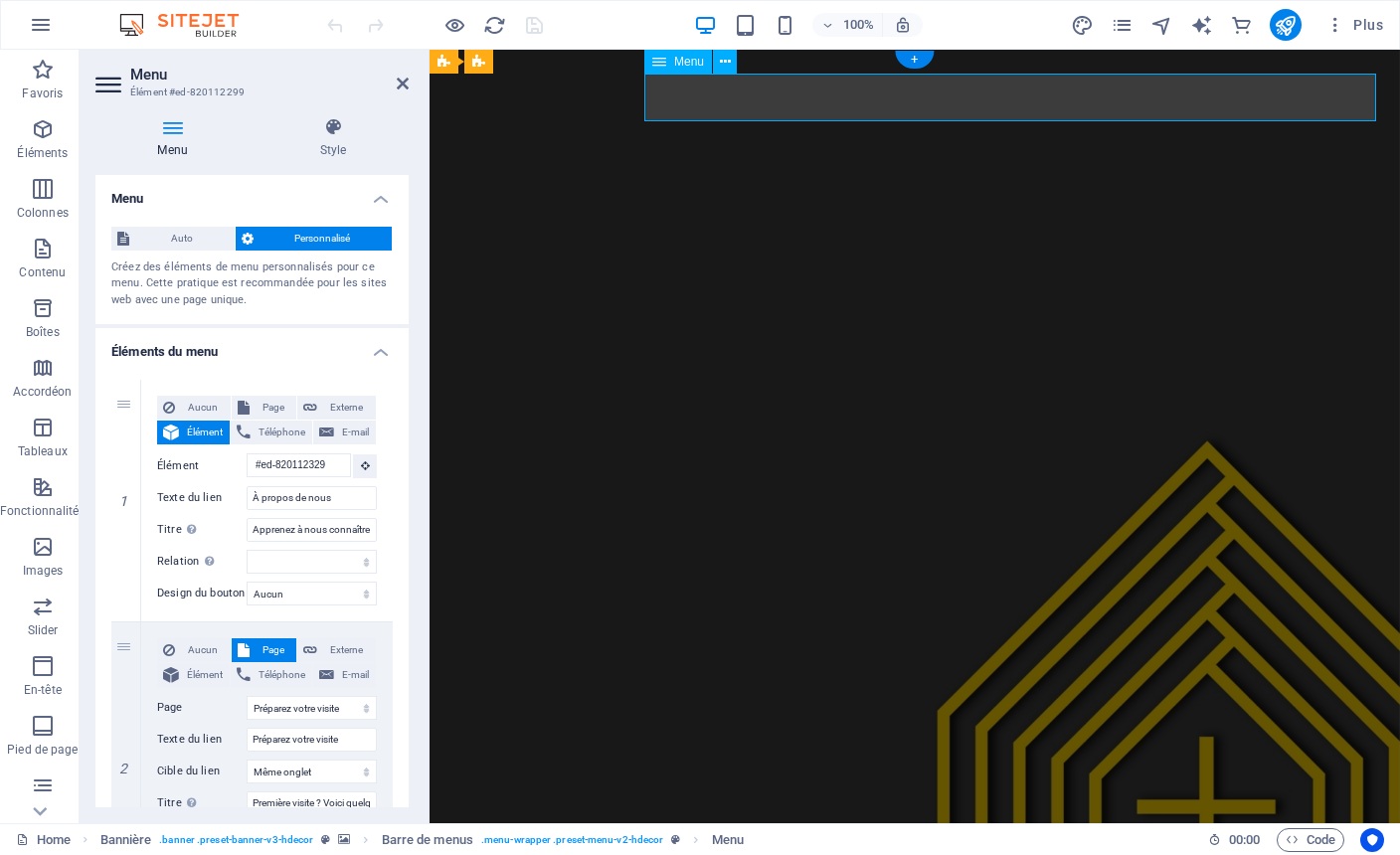 scroll, scrollTop: 0, scrollLeft: 0, axis: both 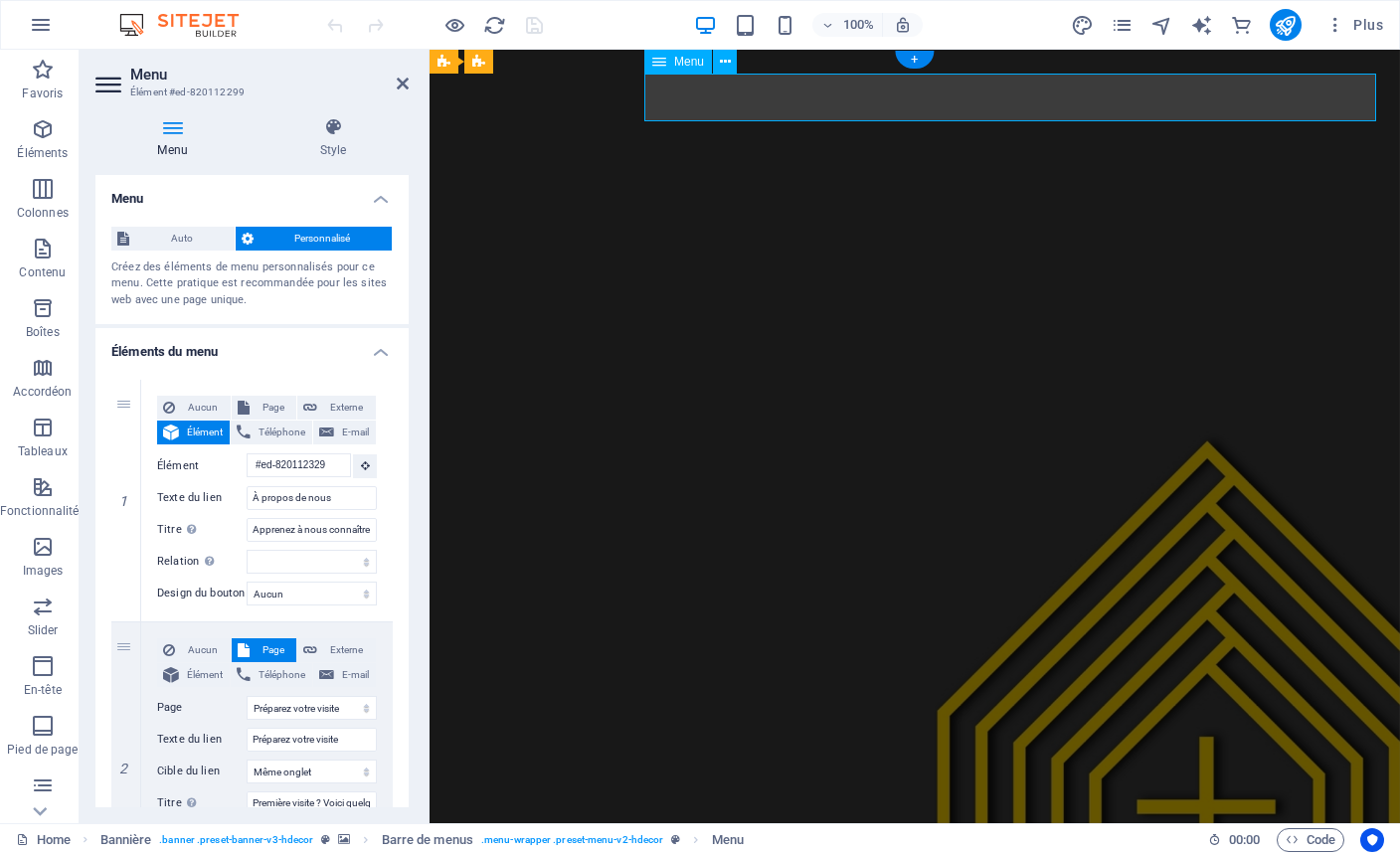 click on "Style" at bounding box center [333, 138] 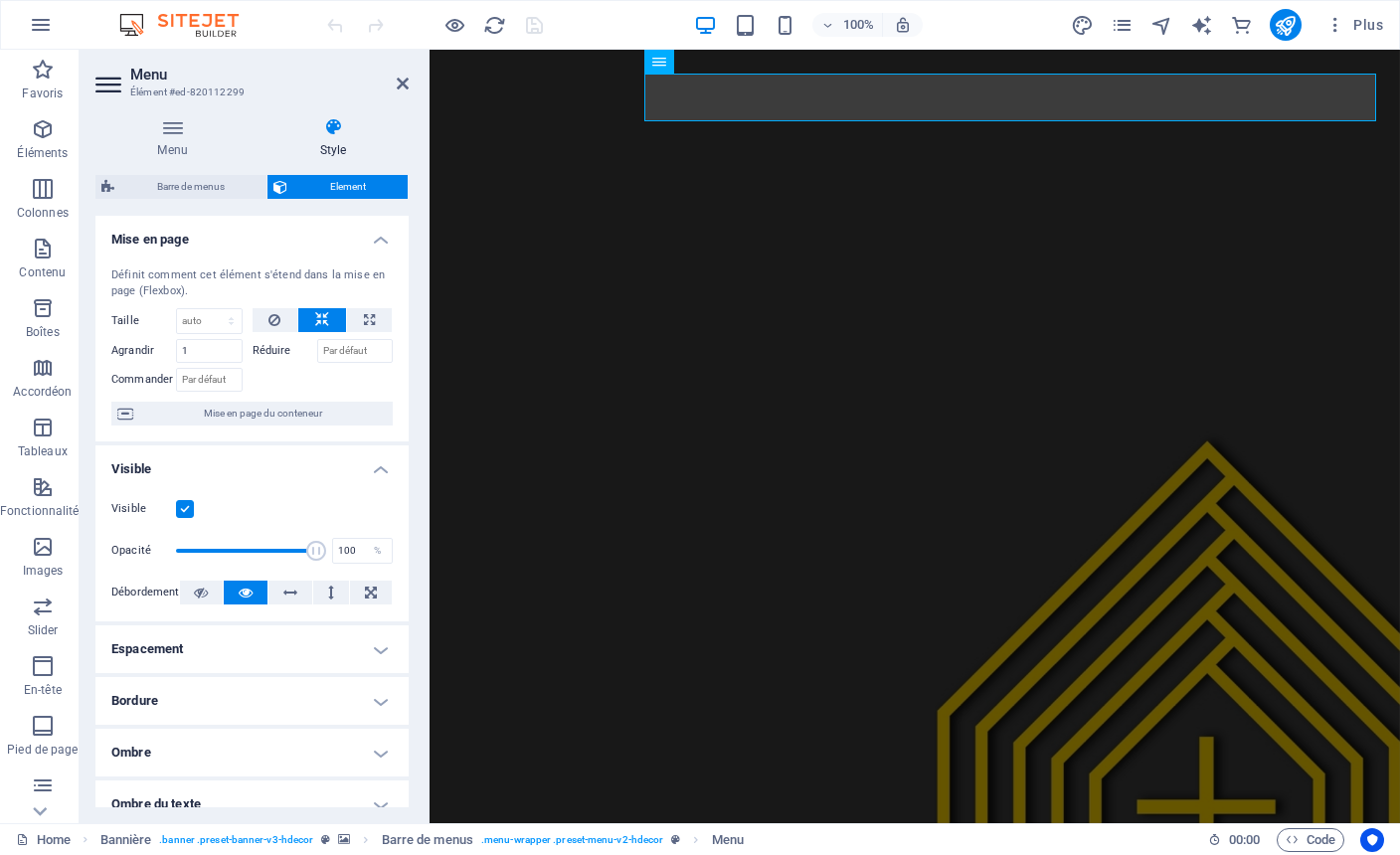 click on "Barre de menus" at bounding box center (190, 187) 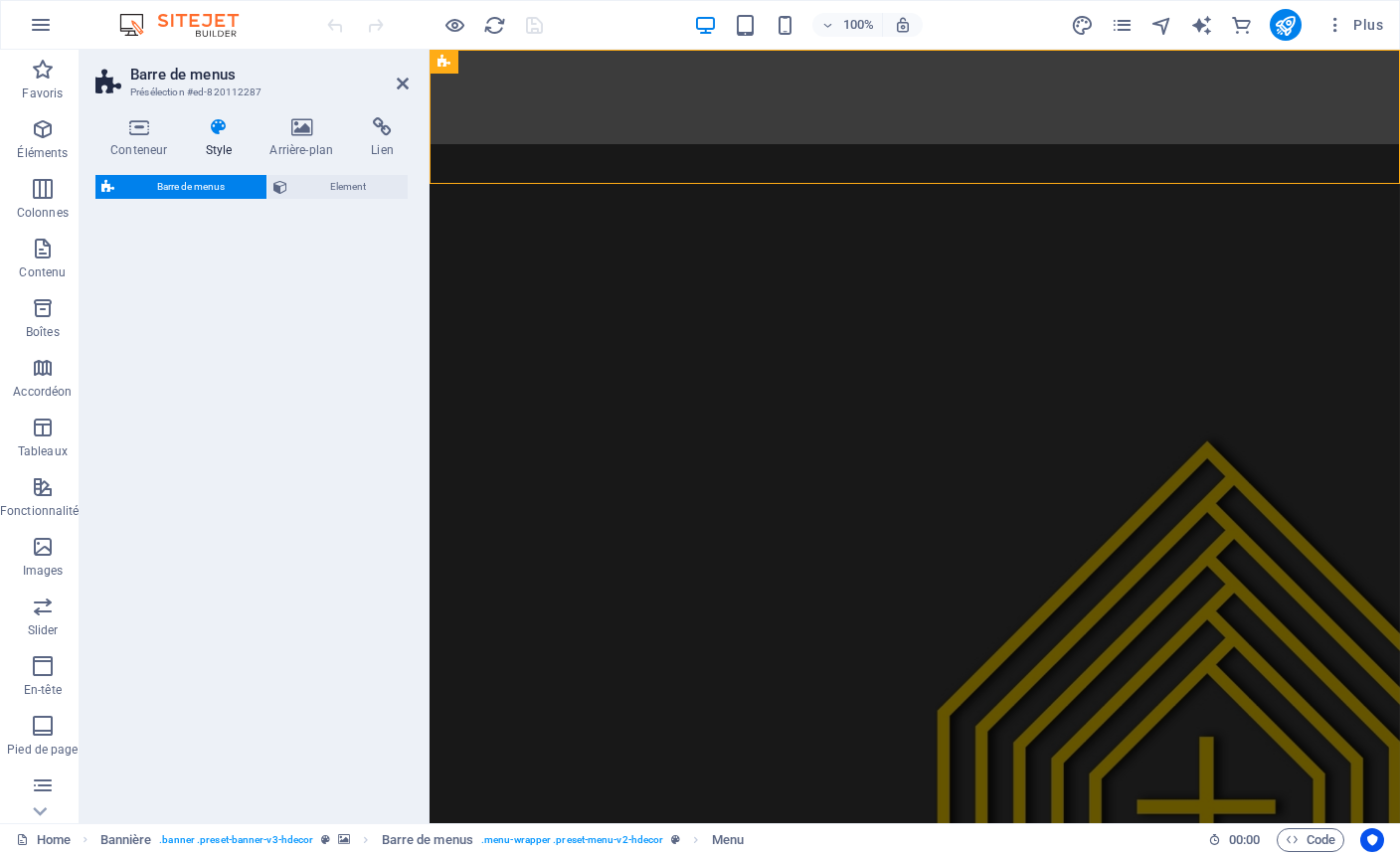 select on "rem" 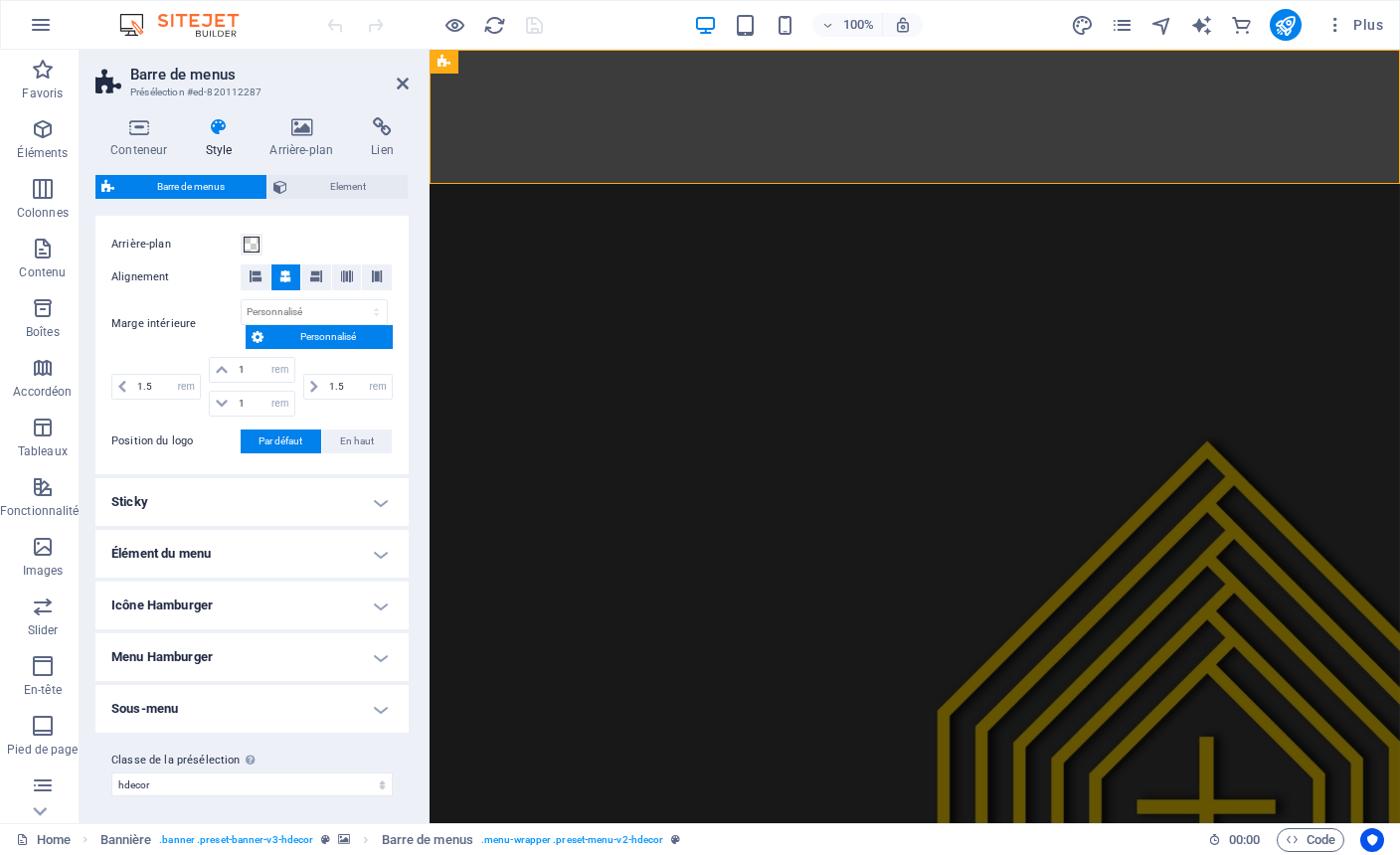 scroll, scrollTop: 375, scrollLeft: 0, axis: vertical 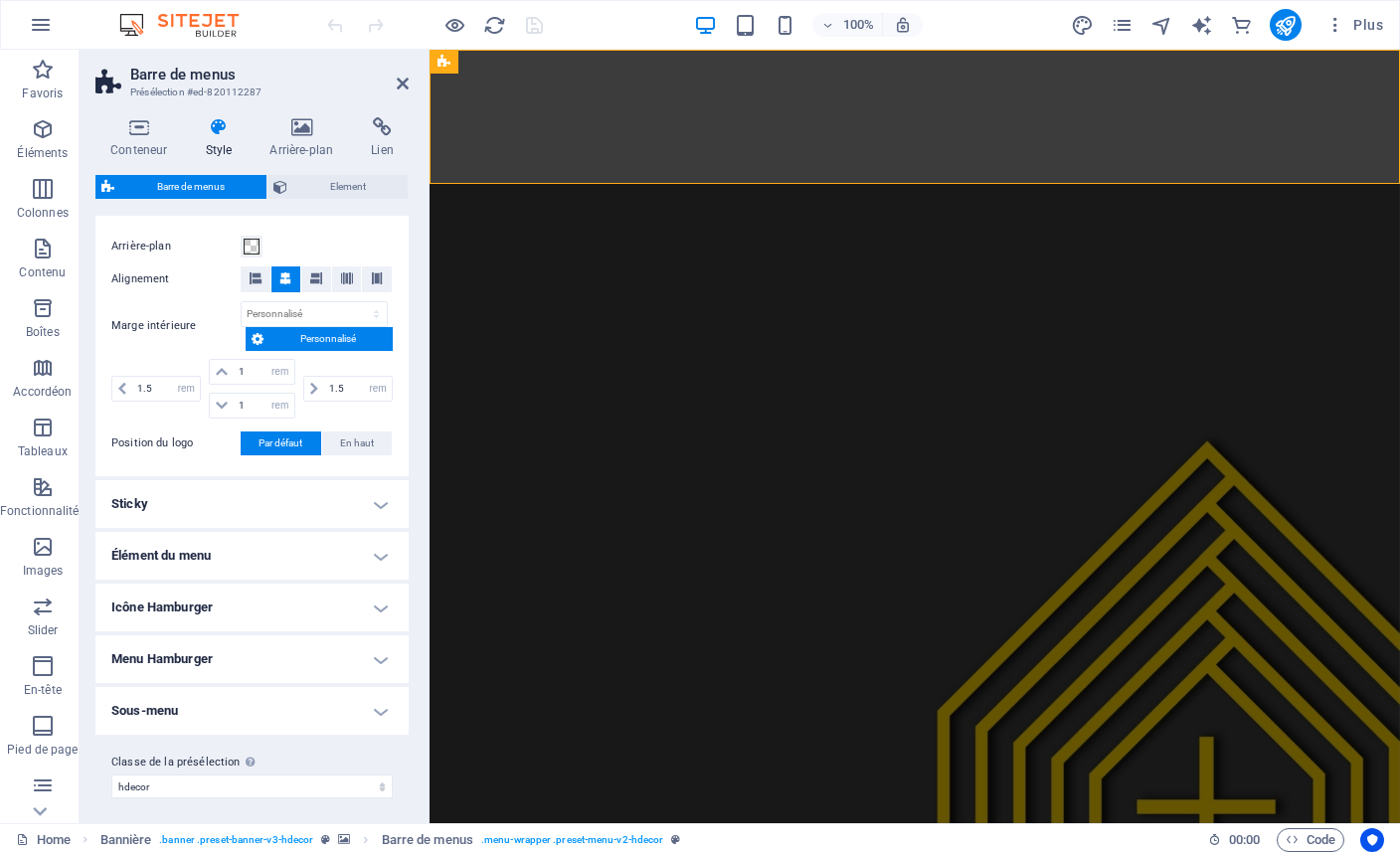 click on "Alignement" at bounding box center (176, 279) 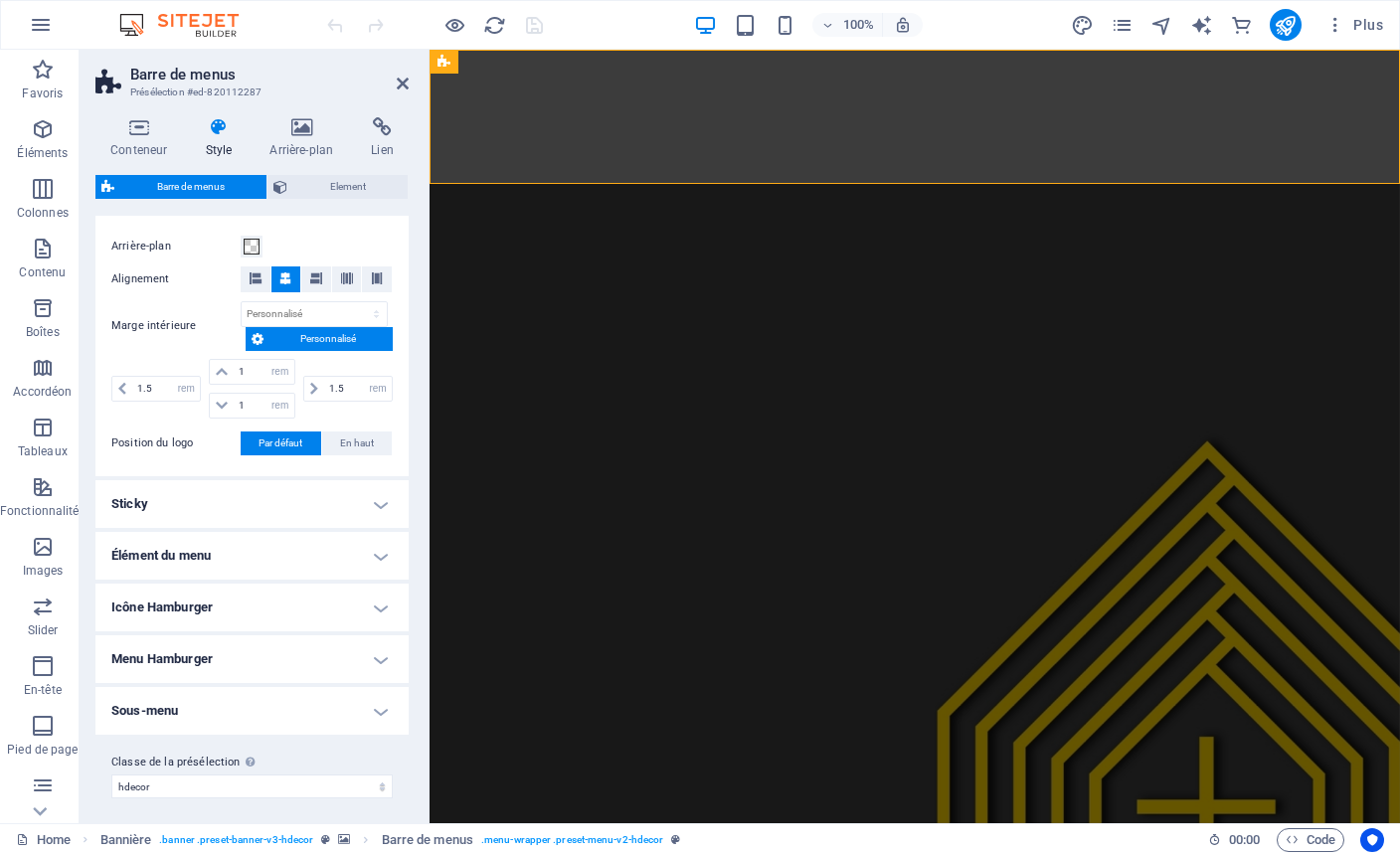 click on "Menu Hamburger" at bounding box center (252, 659) 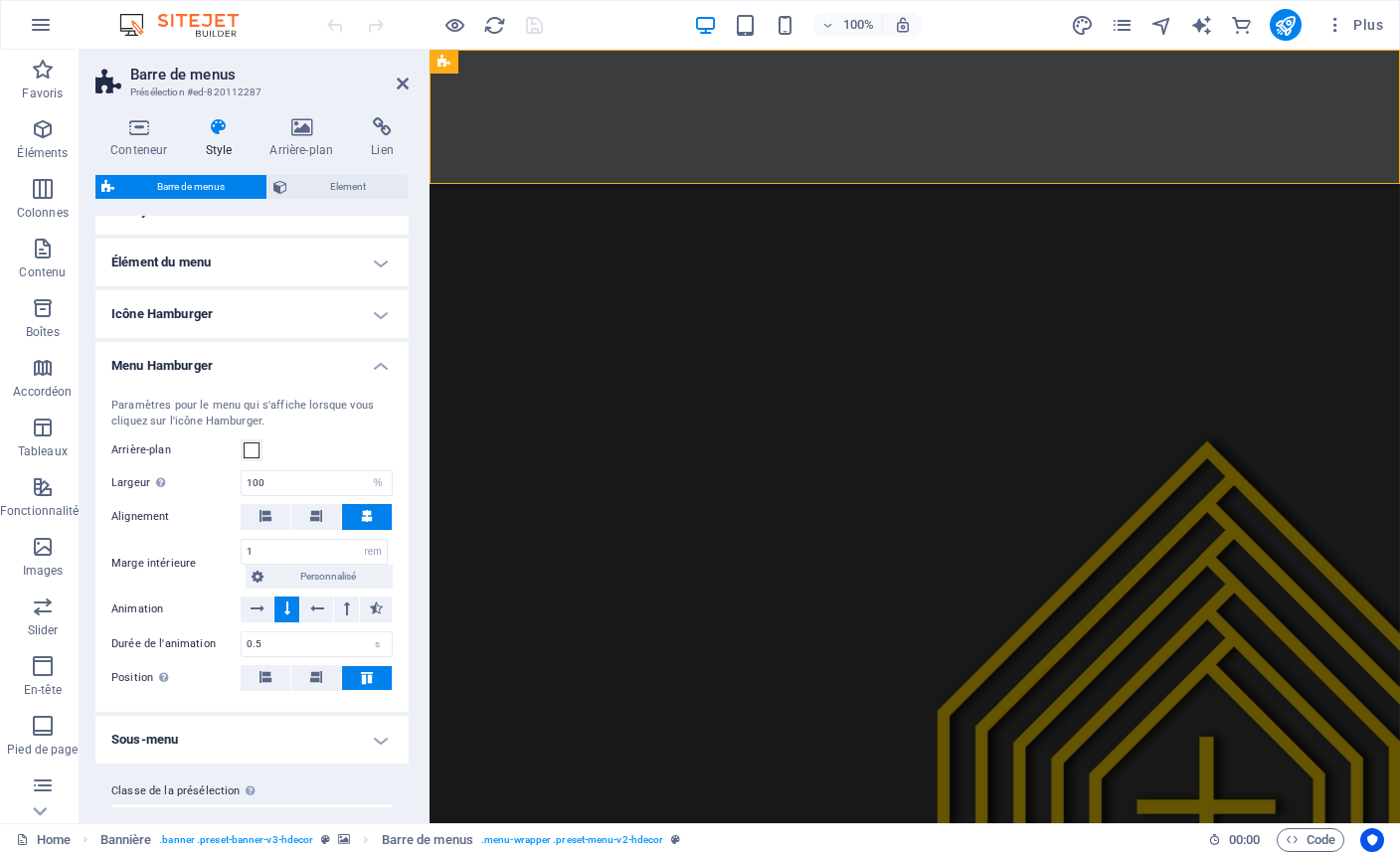 scroll, scrollTop: 666, scrollLeft: 0, axis: vertical 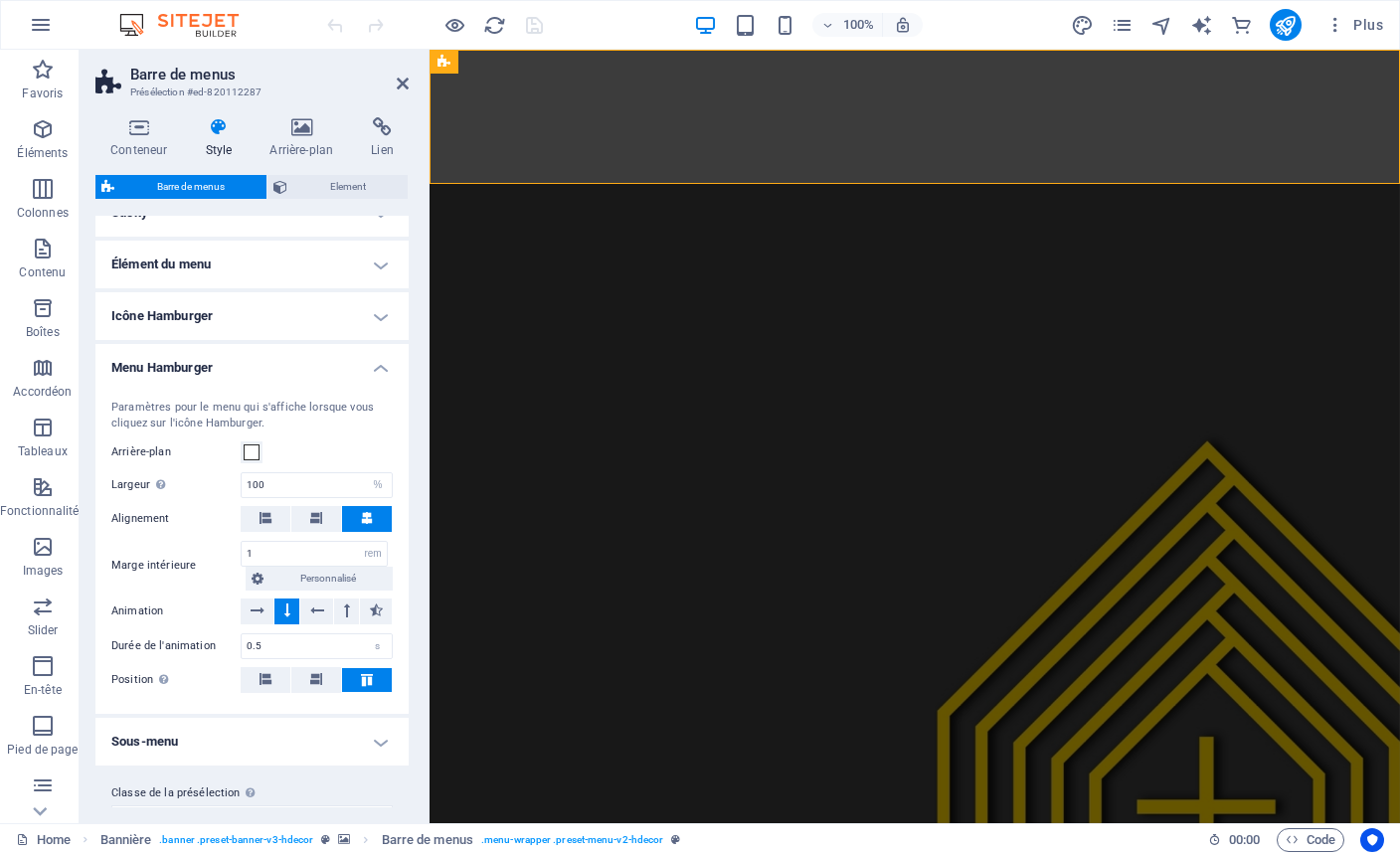click at bounding box center (1083, 25) 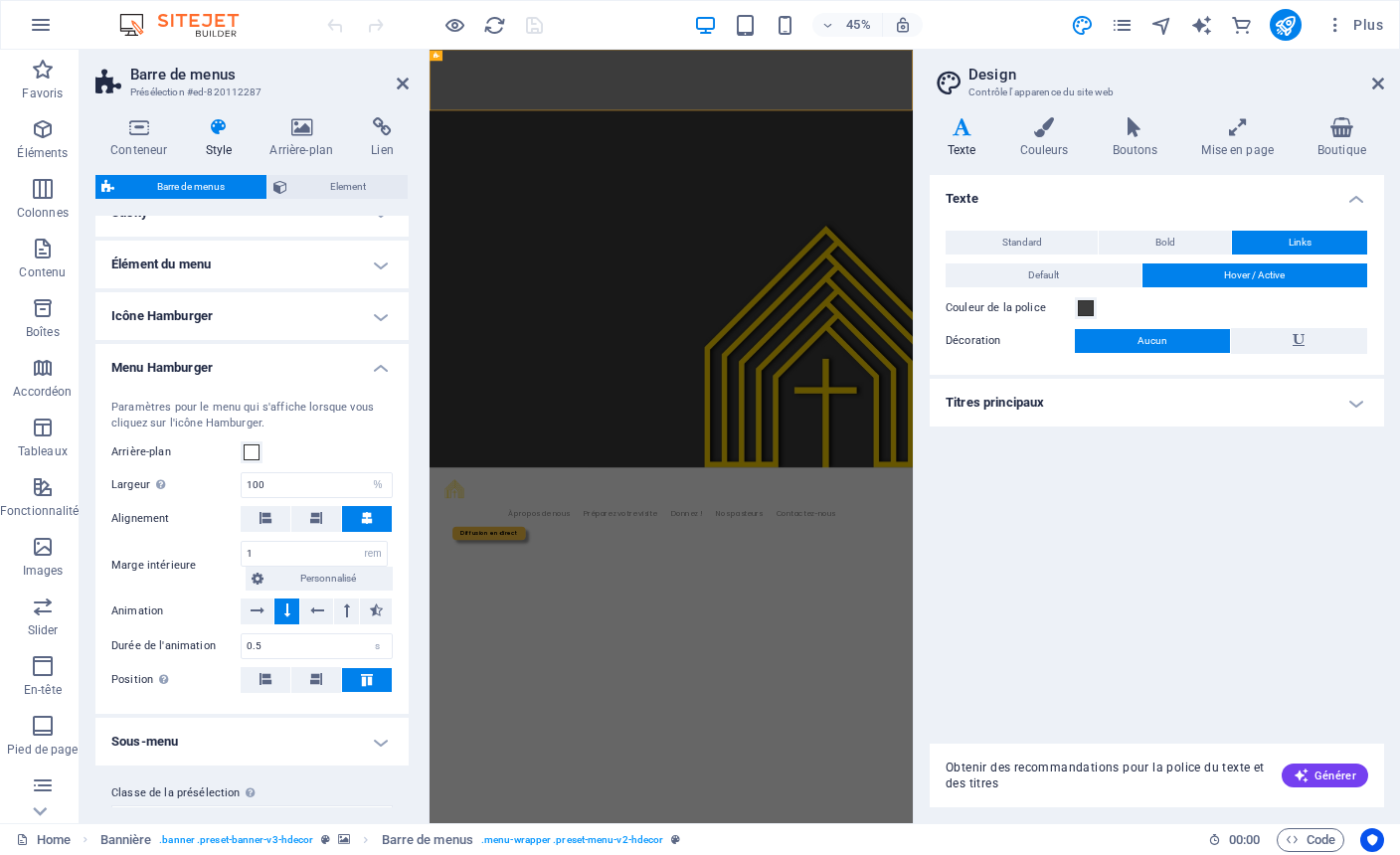 click on "Boutons" at bounding box center (1139, 138) 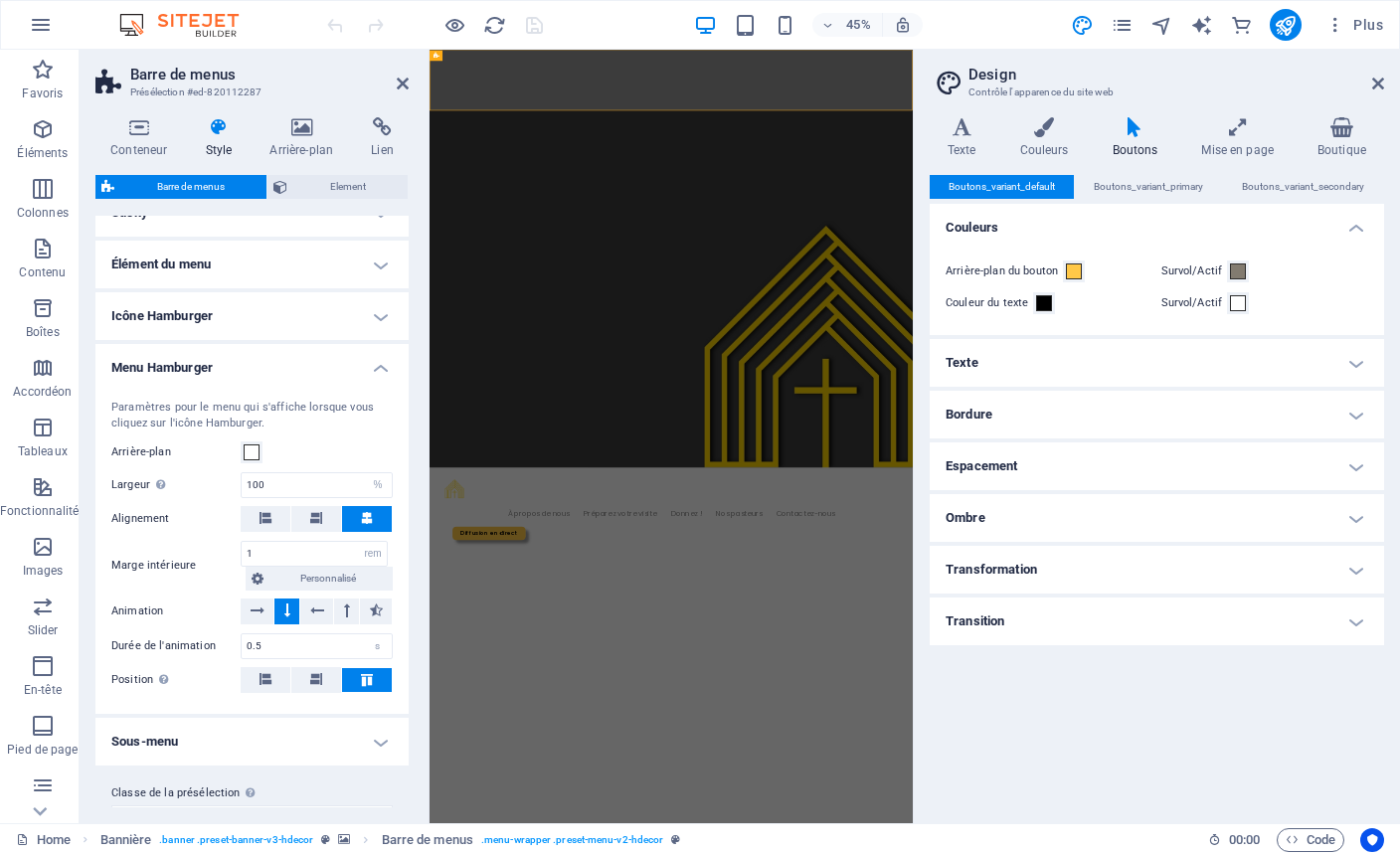 click at bounding box center (962, 127) 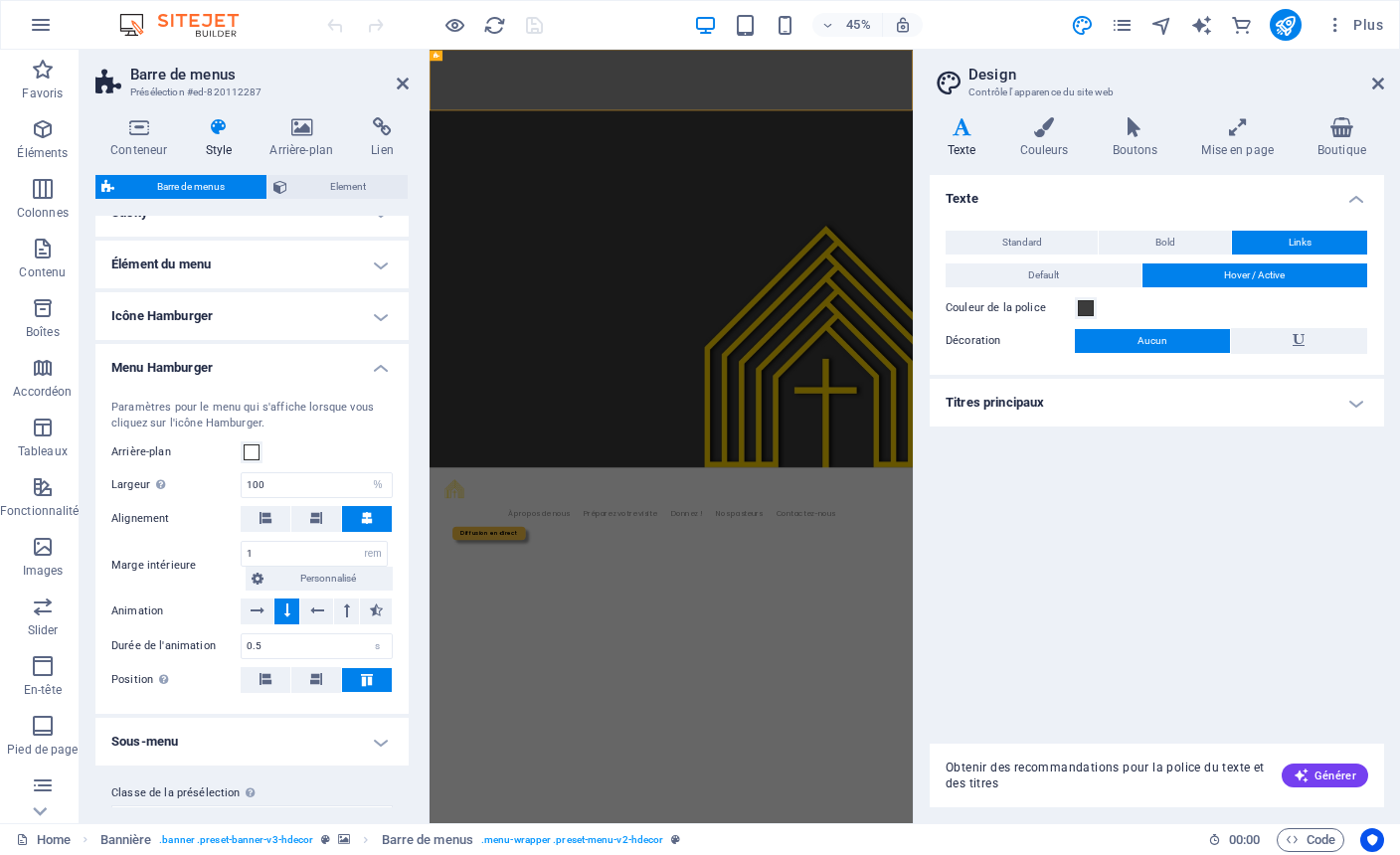 click on "Titres principaux" at bounding box center [1156, 403] 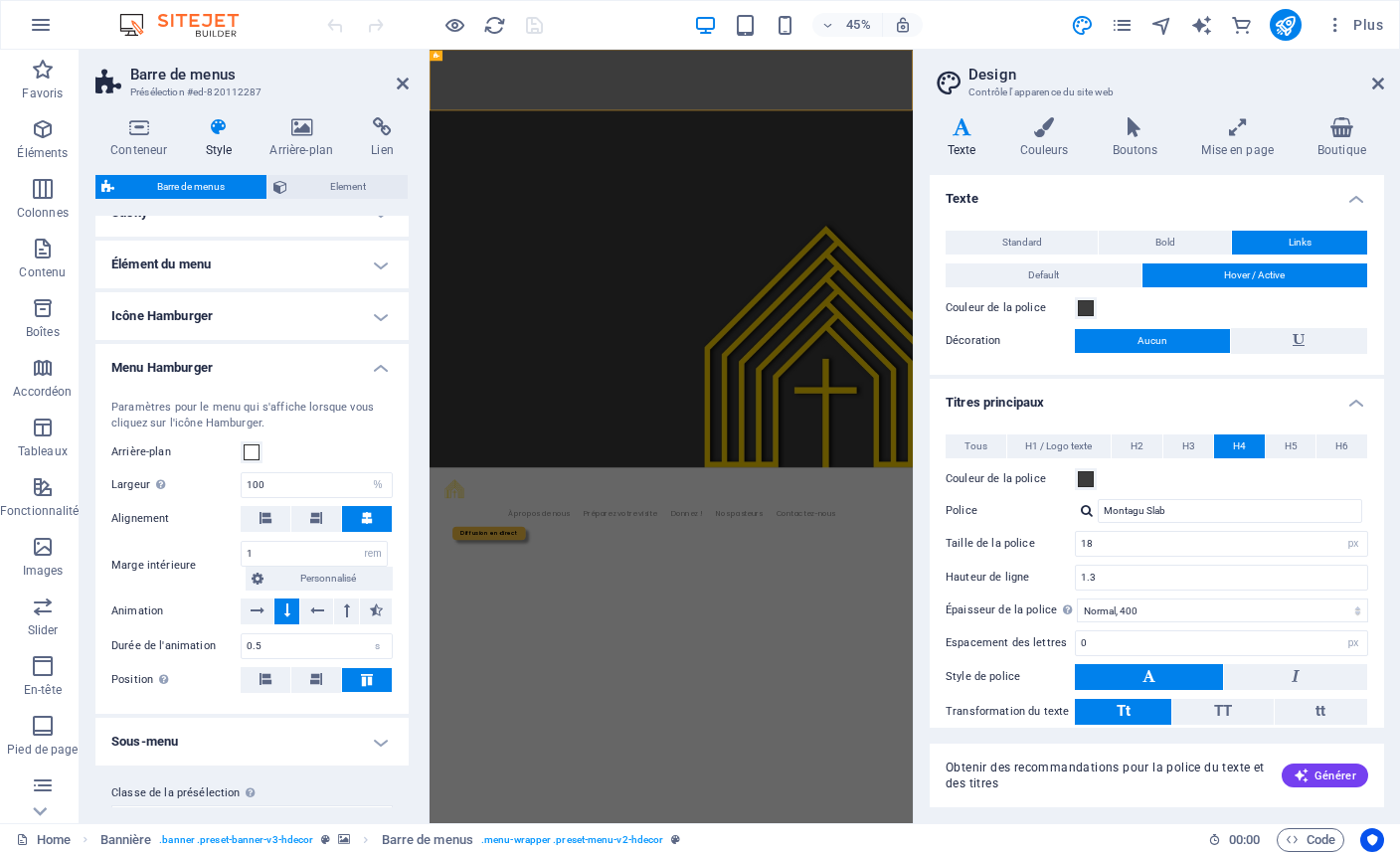 click on "Couleurs" at bounding box center (1048, 138) 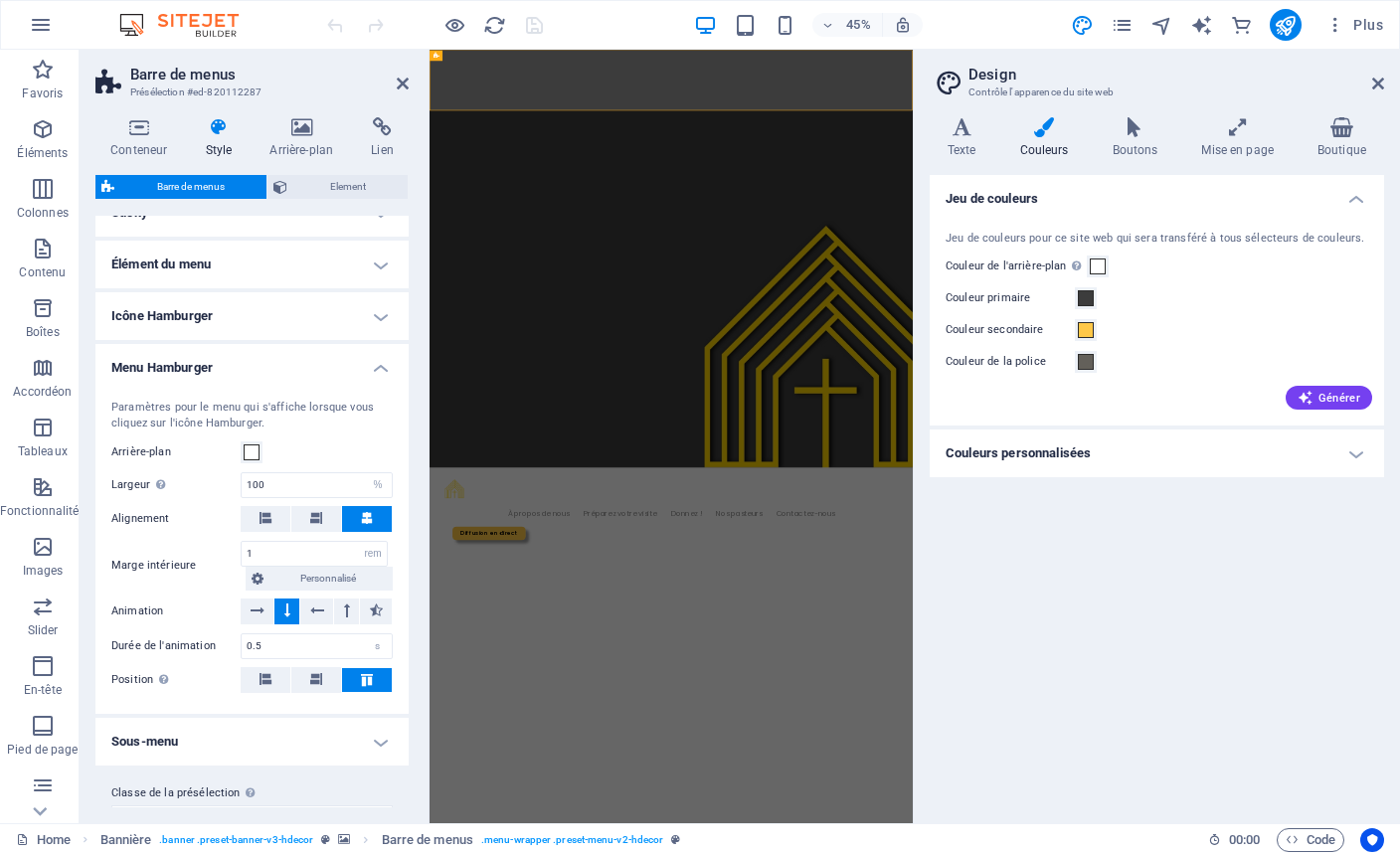 click at bounding box center [1136, 127] 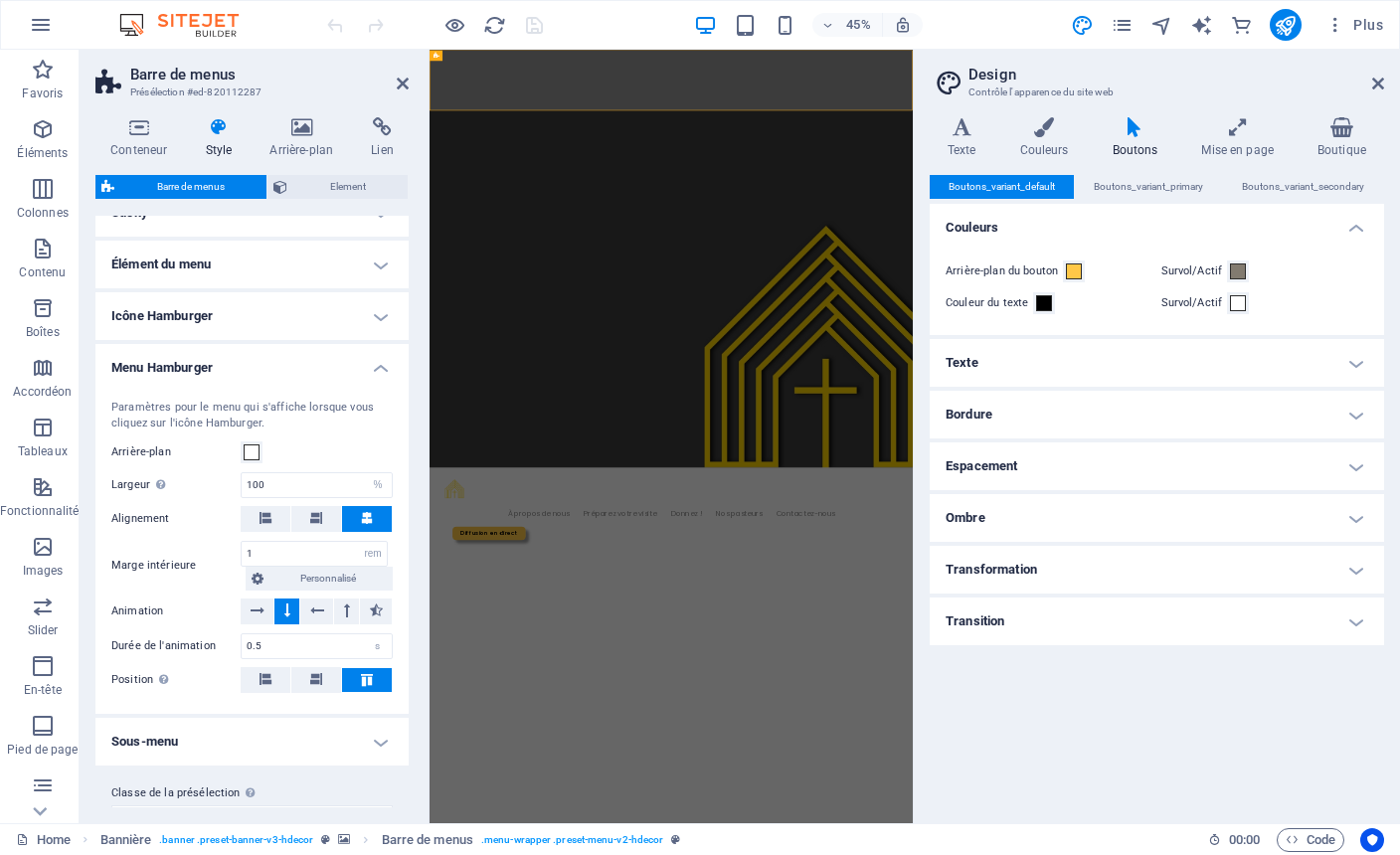 click on "Mise en page" at bounding box center (1241, 138) 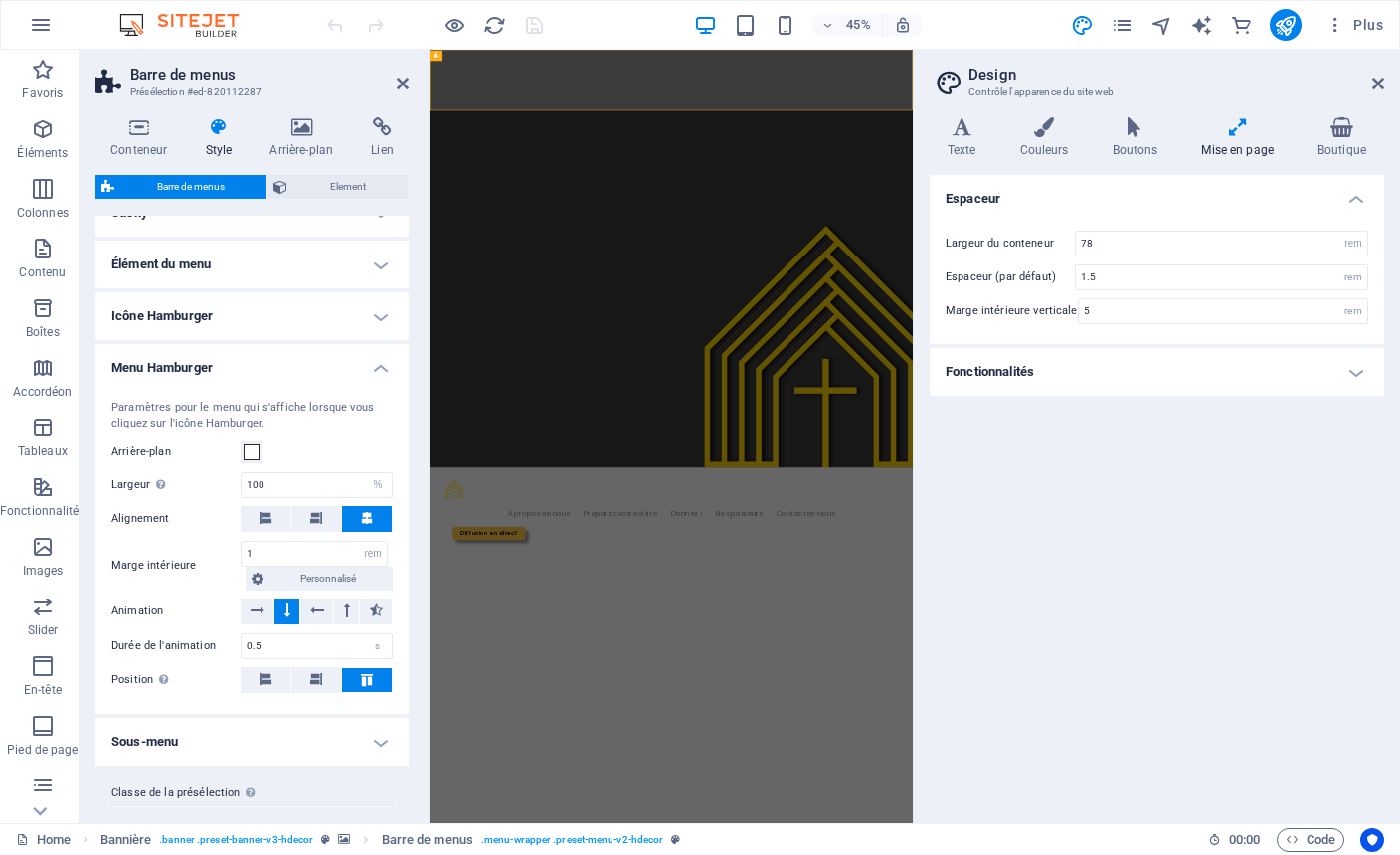 click at bounding box center [1341, 127] 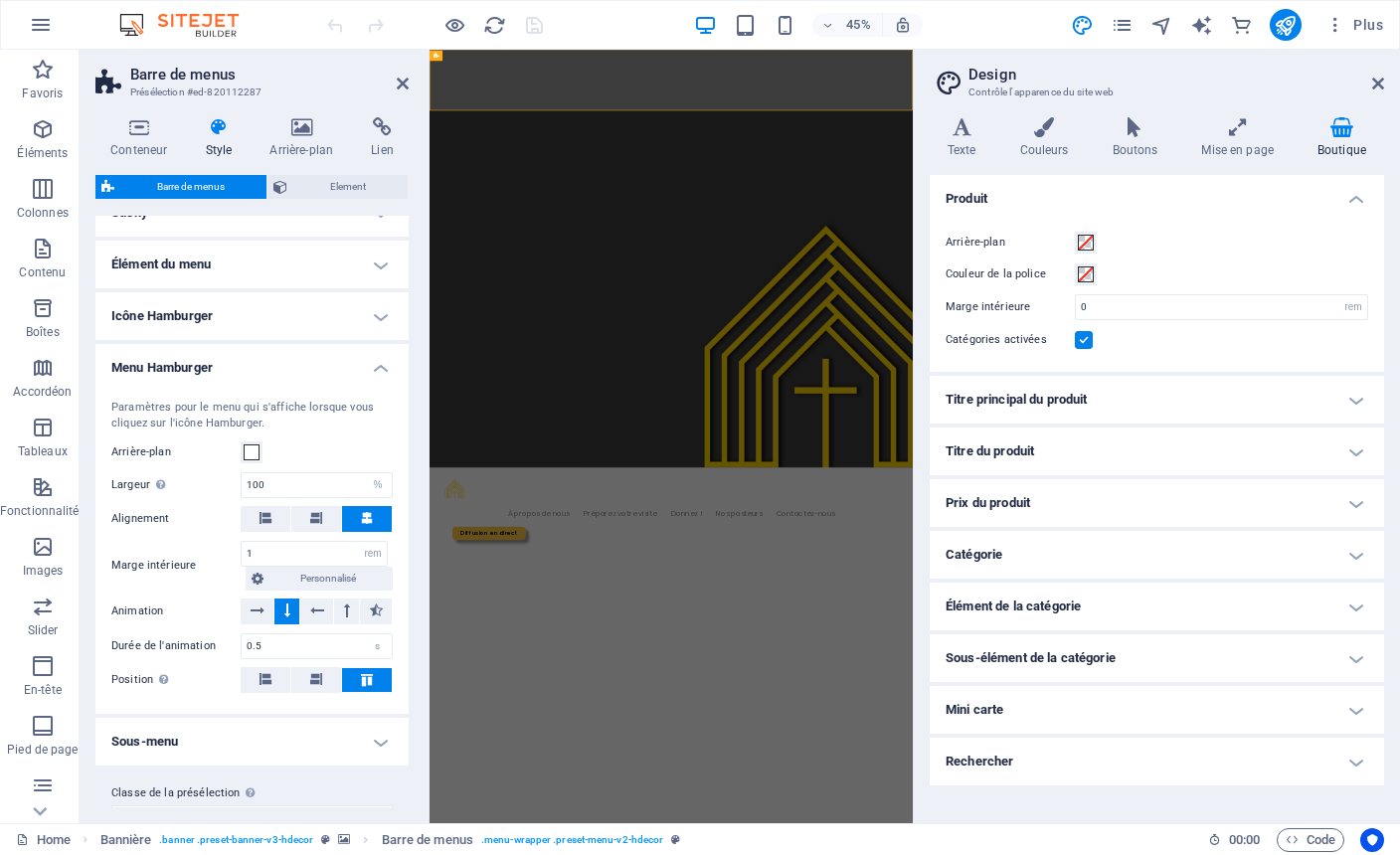 click on "Titre principal du produit" at bounding box center [1156, 400] 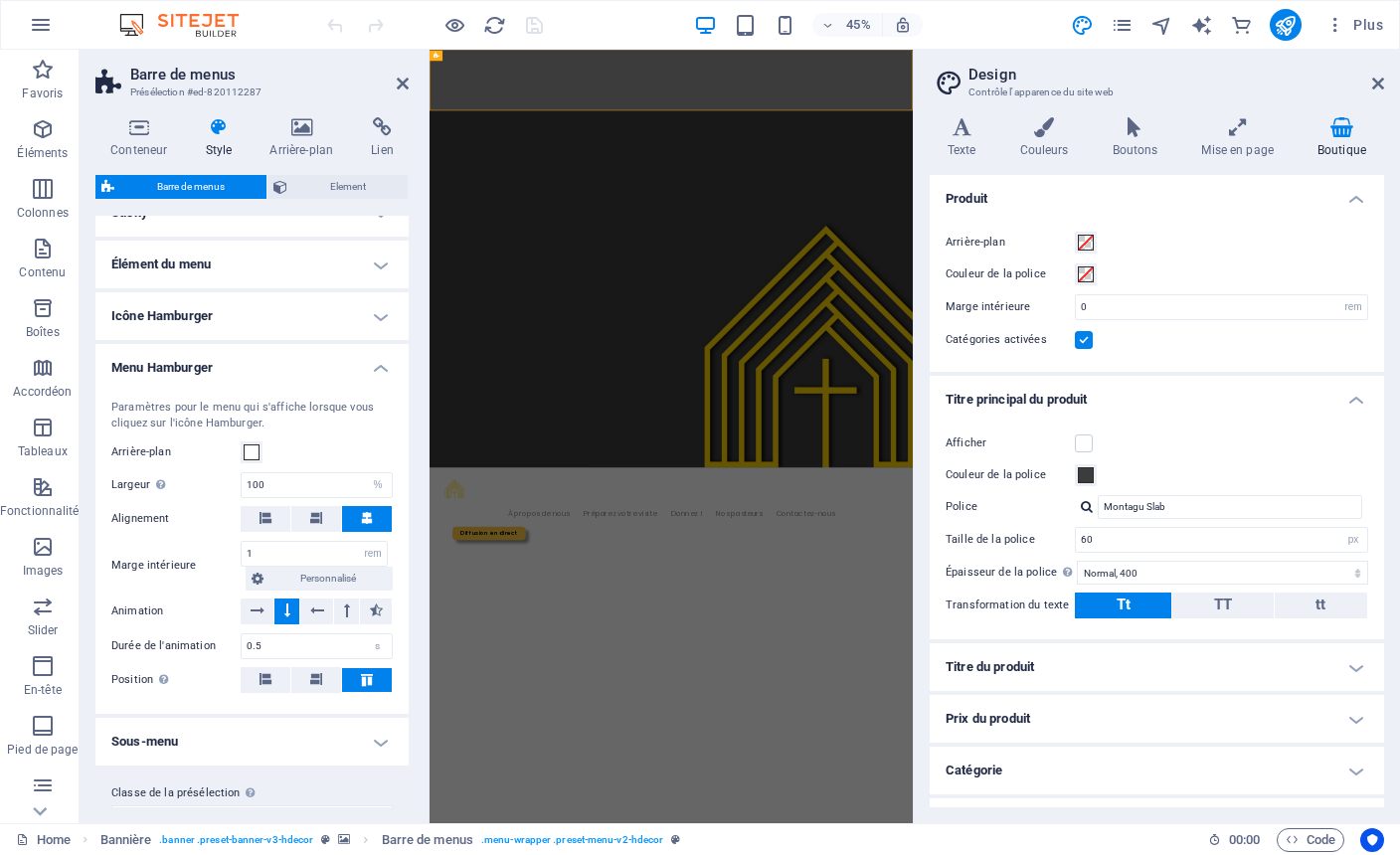 click on "Titre principal du produit" at bounding box center [1156, 394] 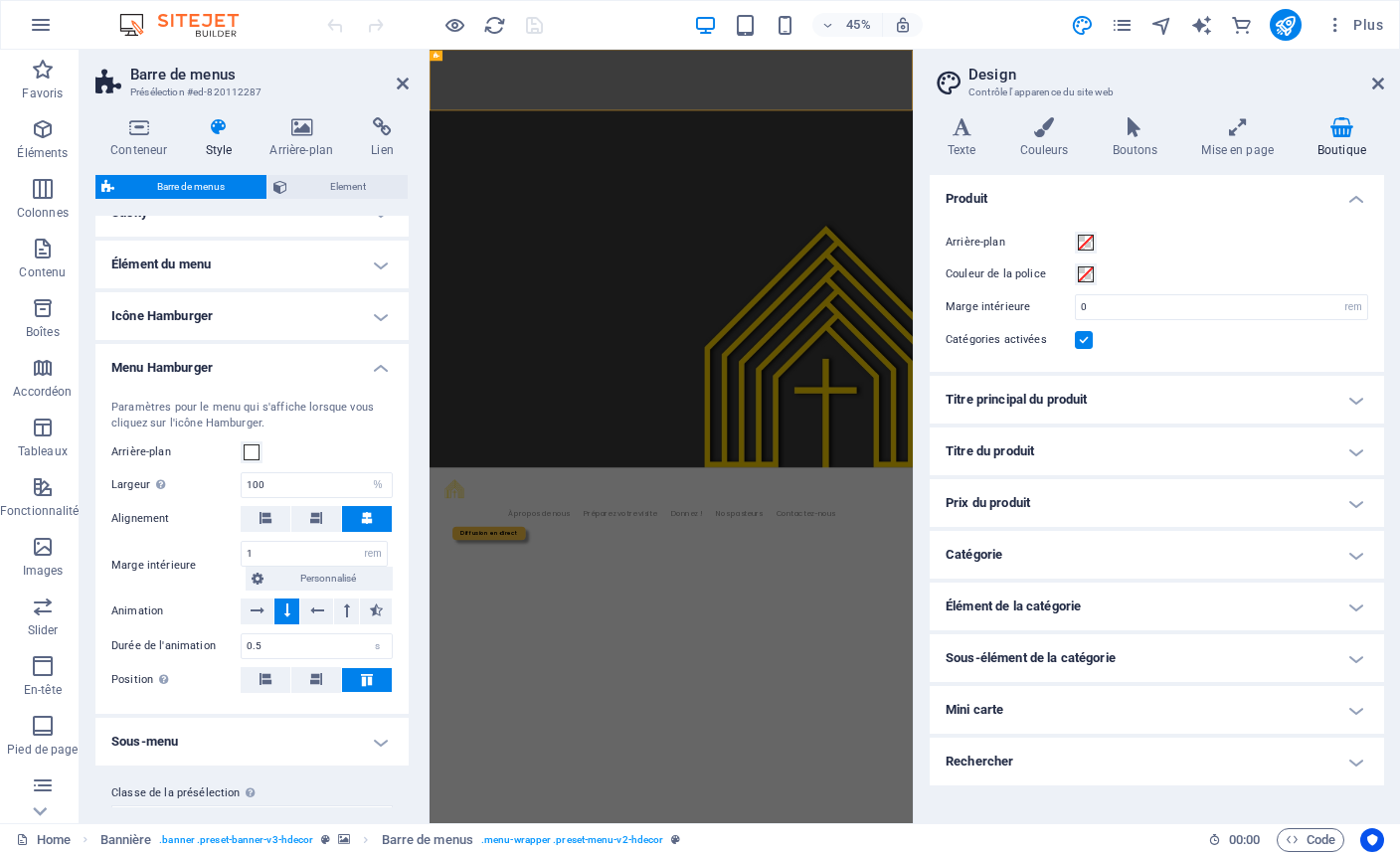 click on "Prix du produit" at bounding box center [1156, 503] 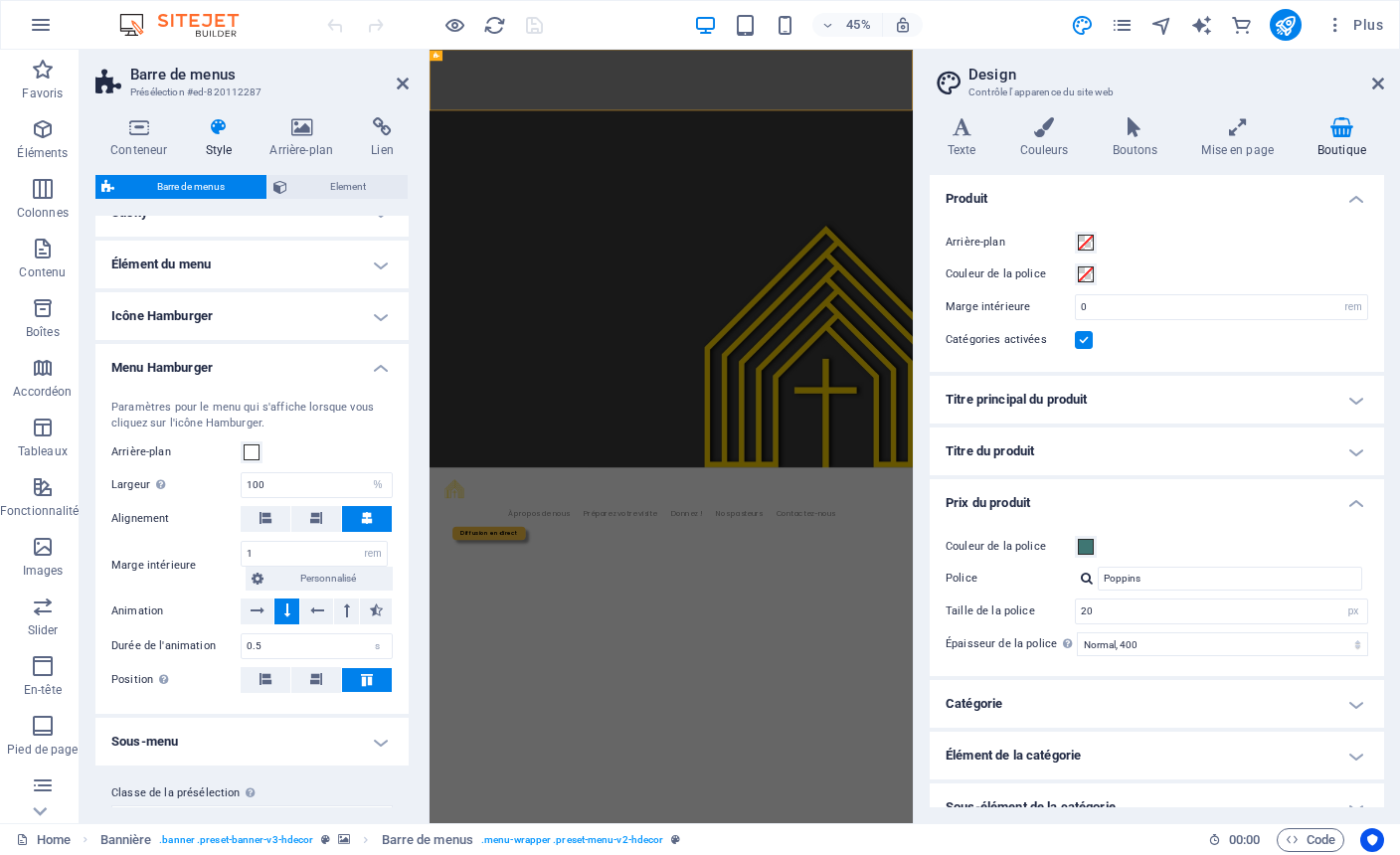 click on "Prix du produit" at bounding box center (1156, 497) 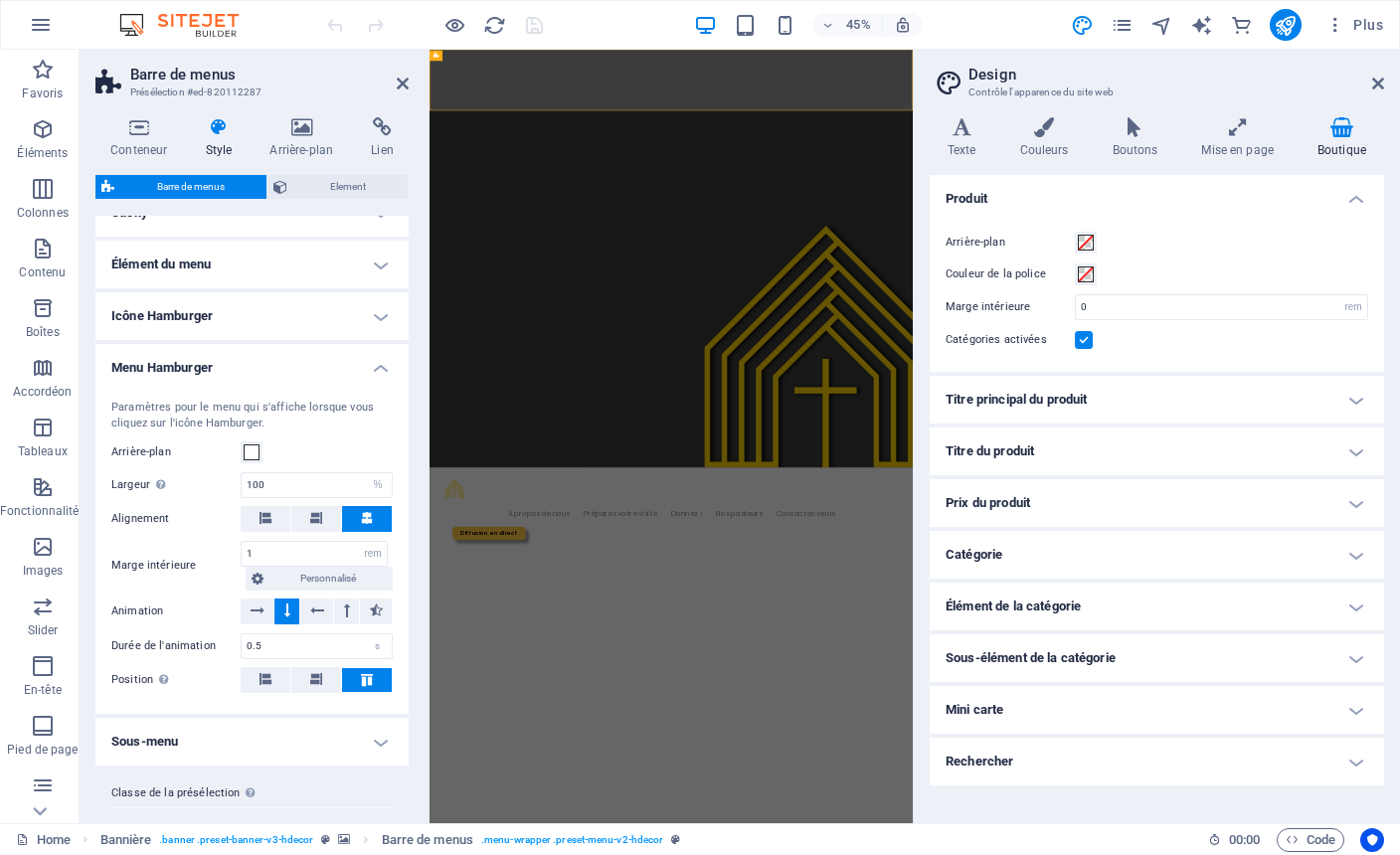 click at bounding box center (1241, 25) 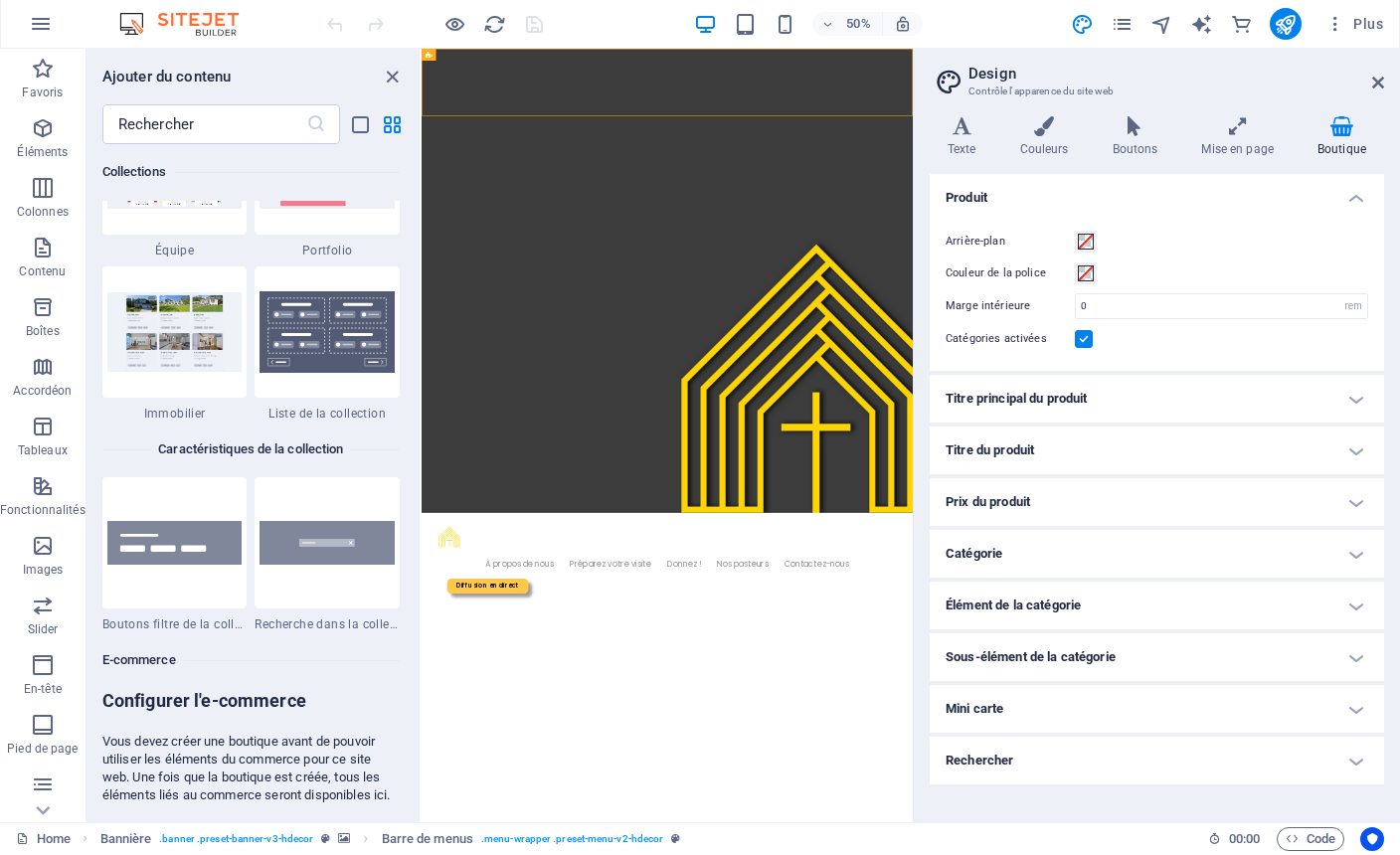 scroll, scrollTop: 18650, scrollLeft: 0, axis: vertical 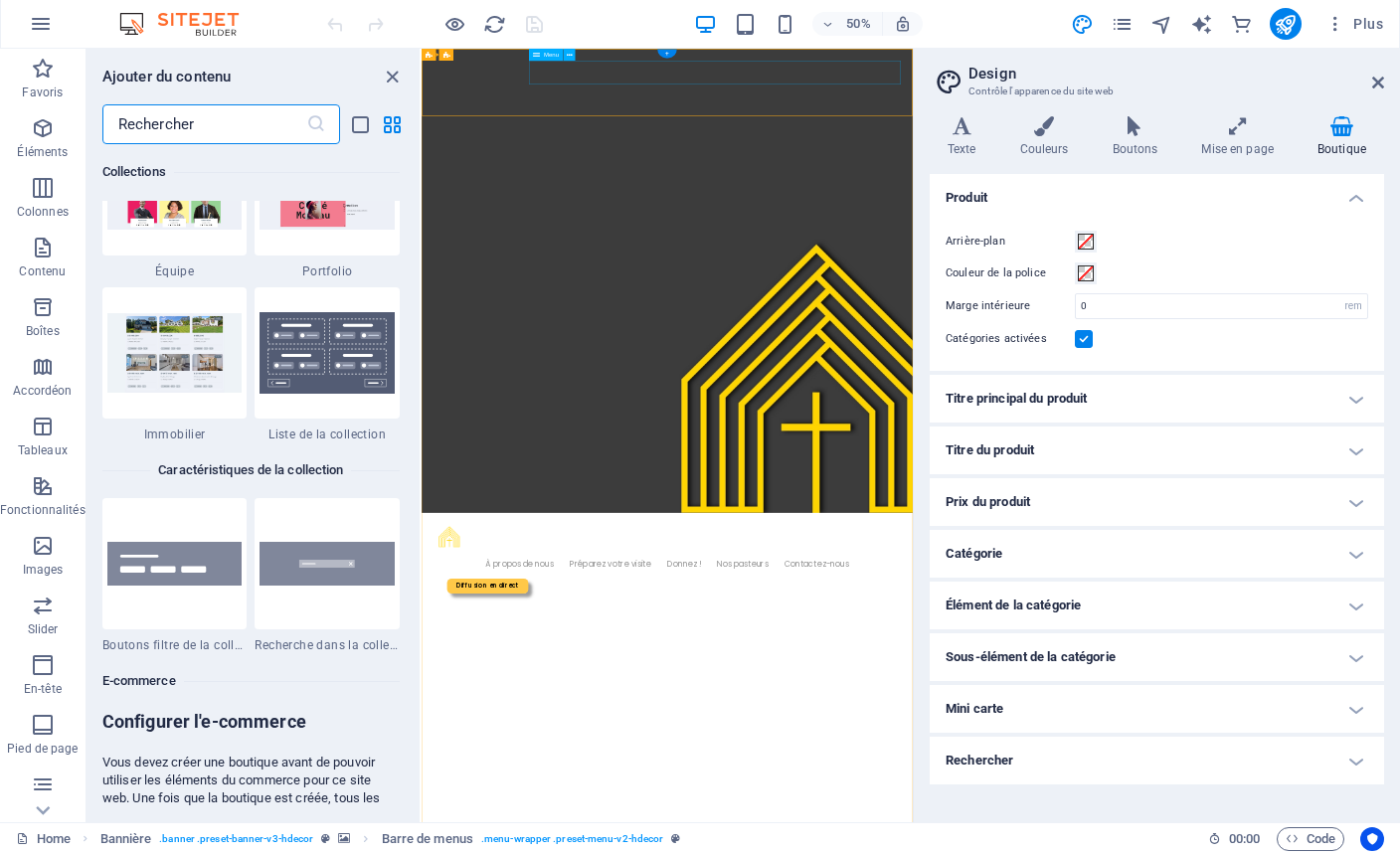 click on "À propos de nous Préparez votre visite Donnez ! Nos pasteurs Contactez-nous" at bounding box center [913, 1080] 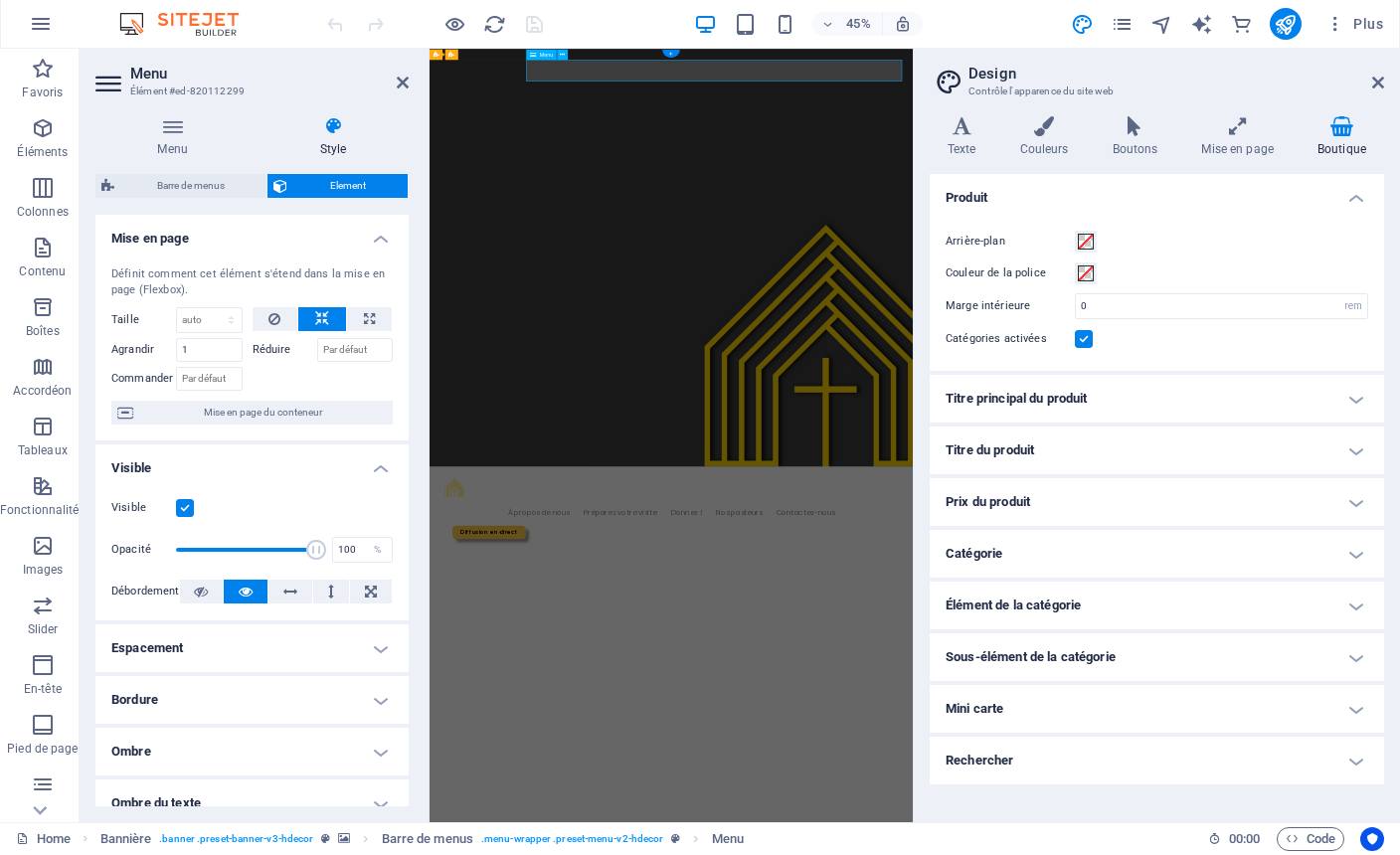 click on "À propos de nous Préparez votre visite Donnez ! Nos pasteurs Contactez-nous" at bounding box center (966, 1080) 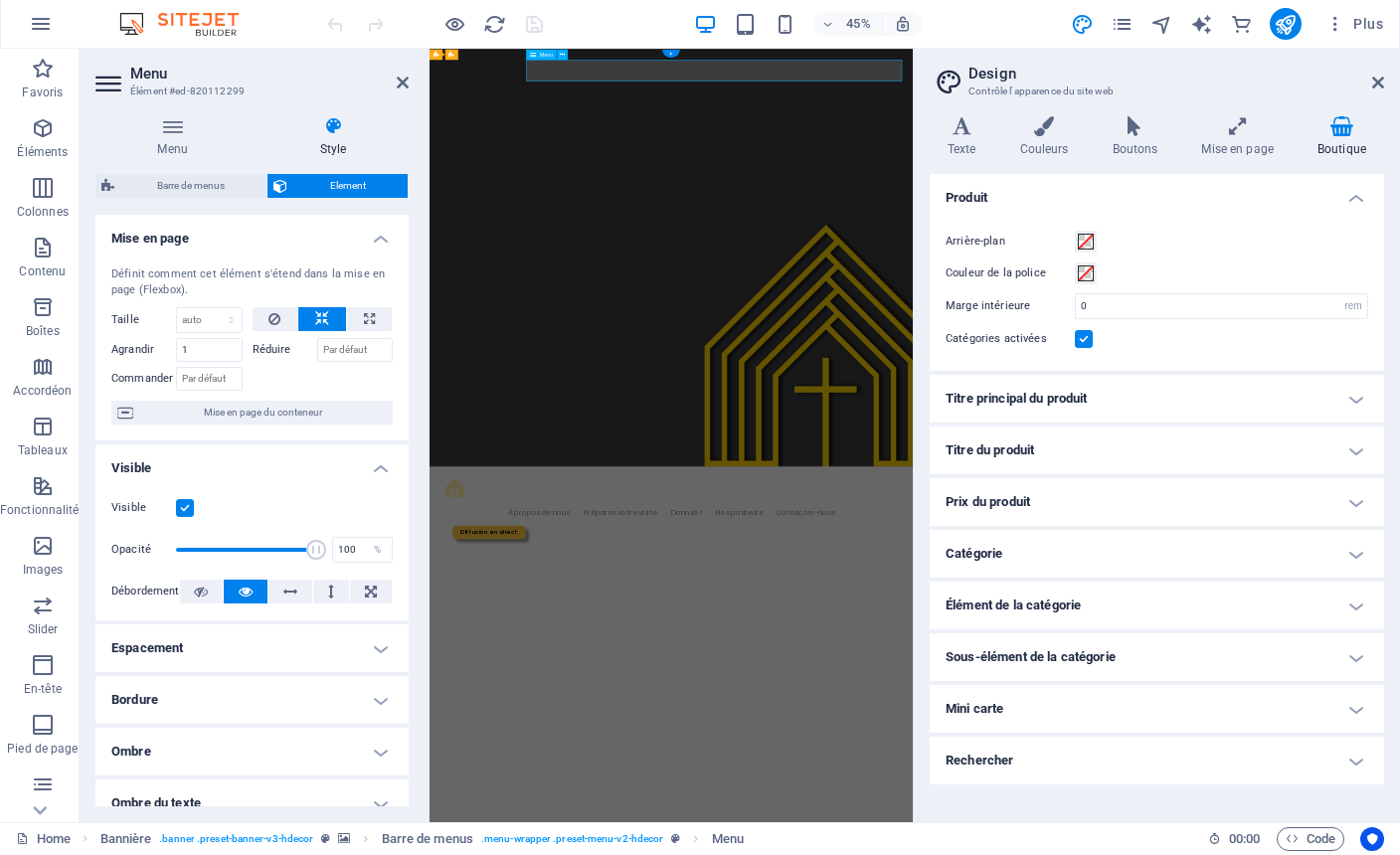 click on "Barre de menus" at bounding box center (190, 187) 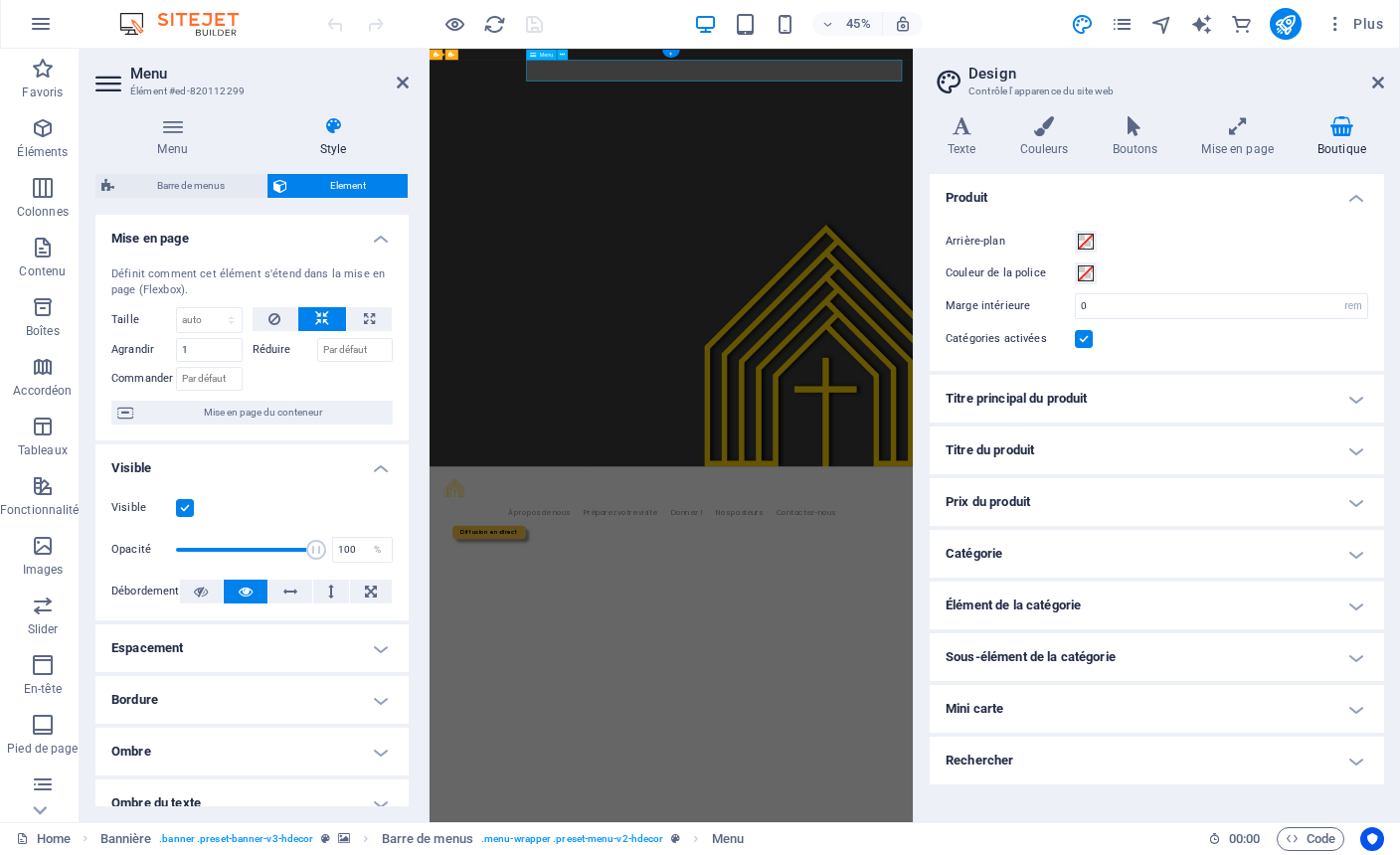 select on "rem" 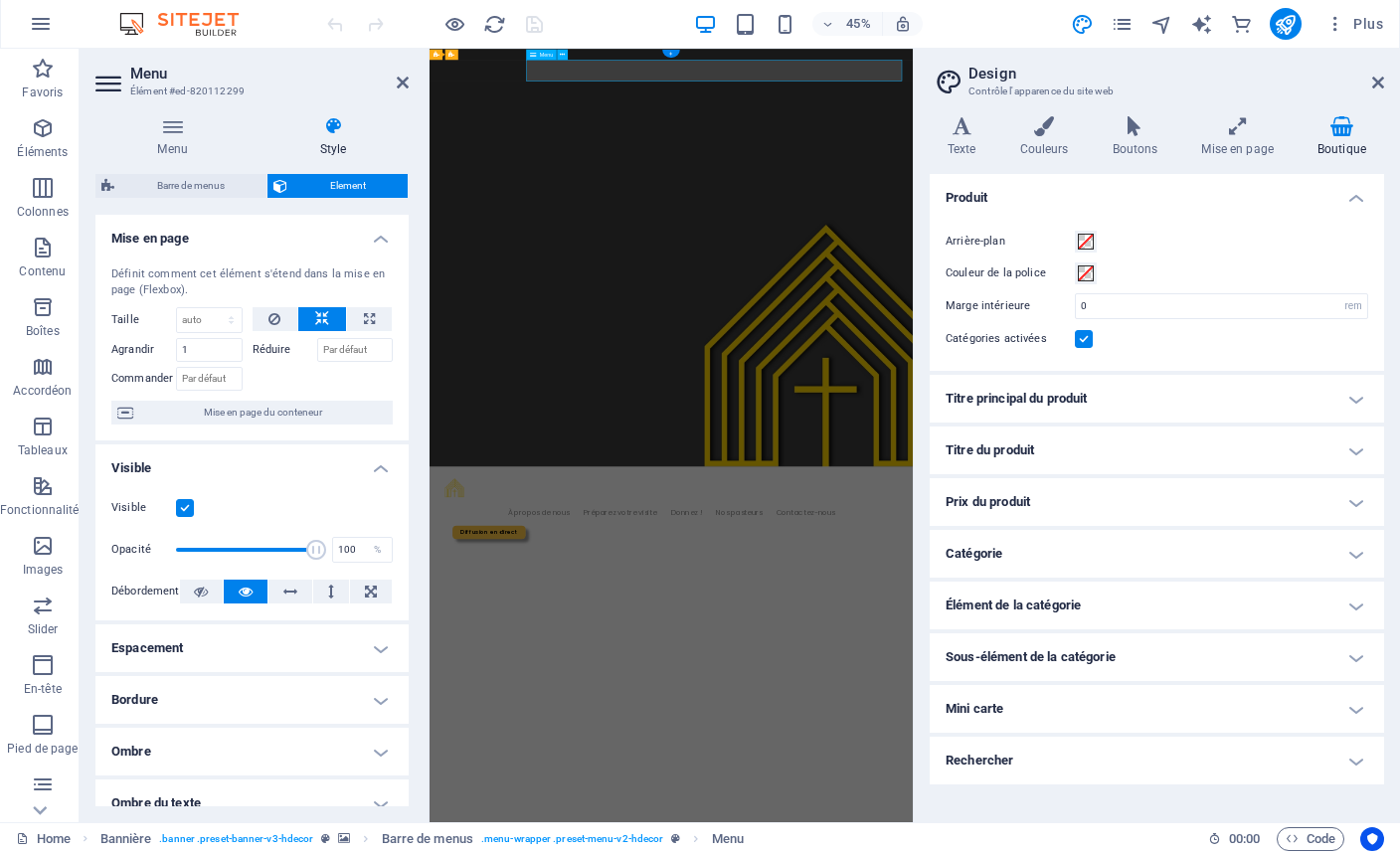 select on "%" 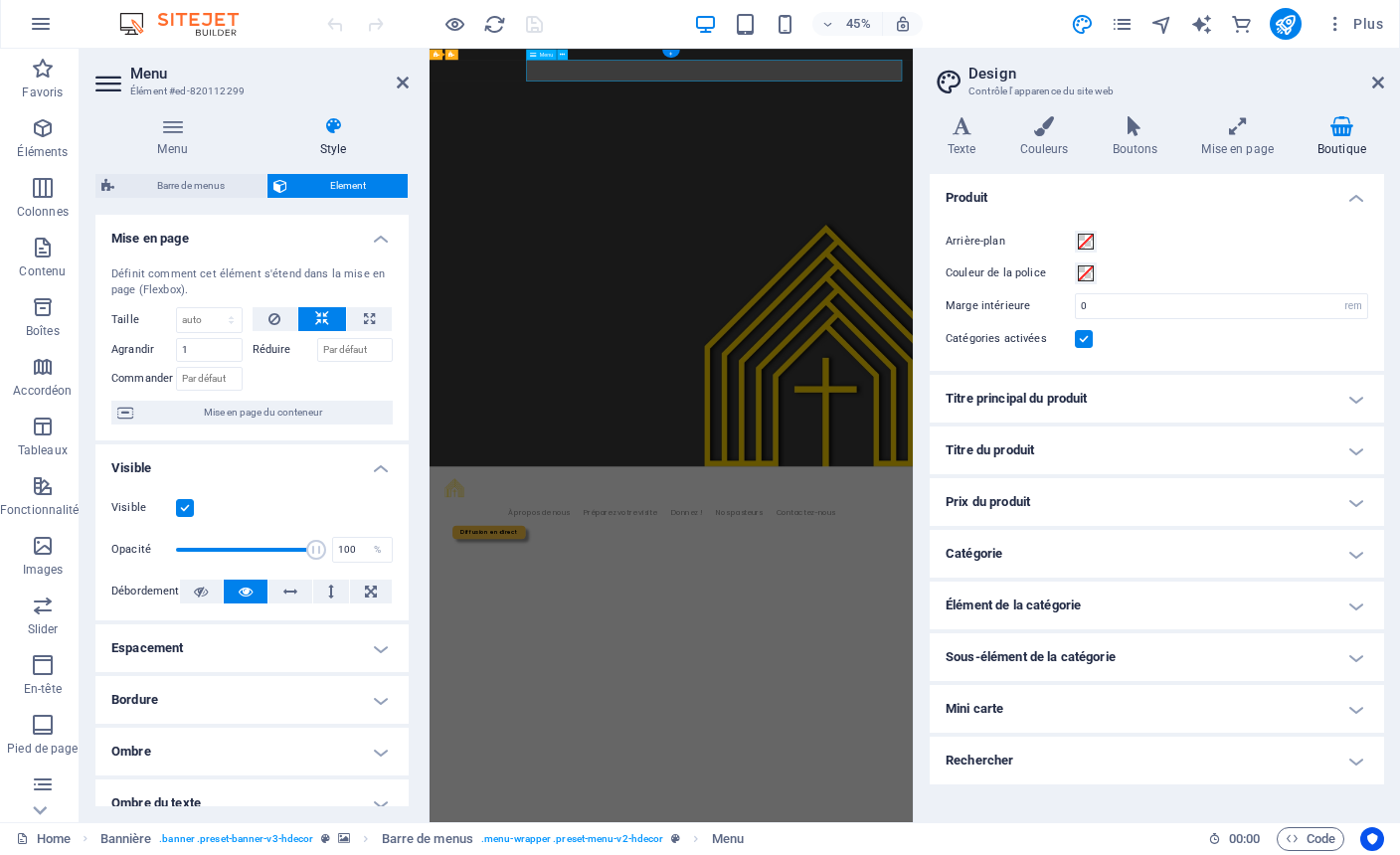 select on "rem" 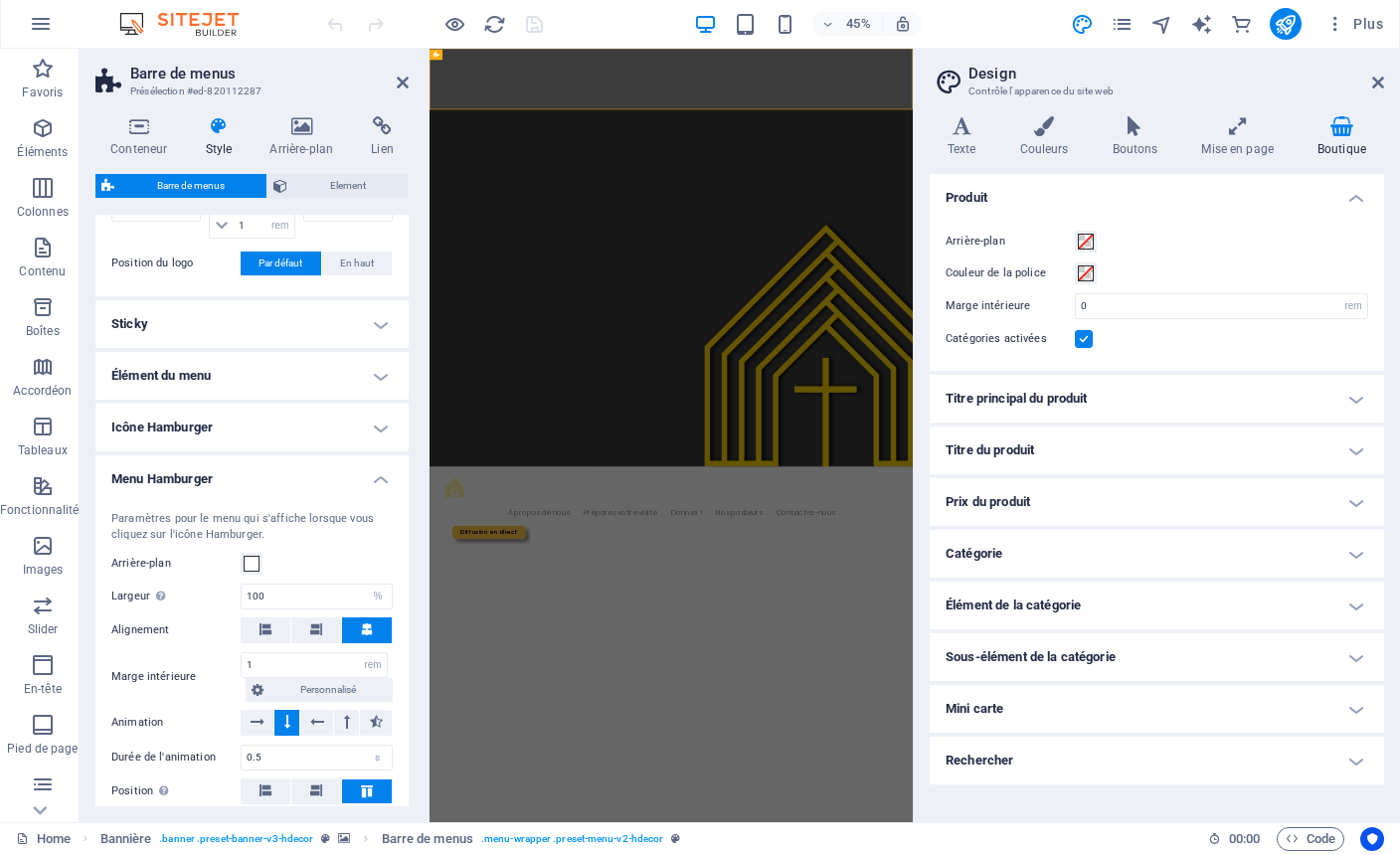 scroll, scrollTop: 575, scrollLeft: 0, axis: vertical 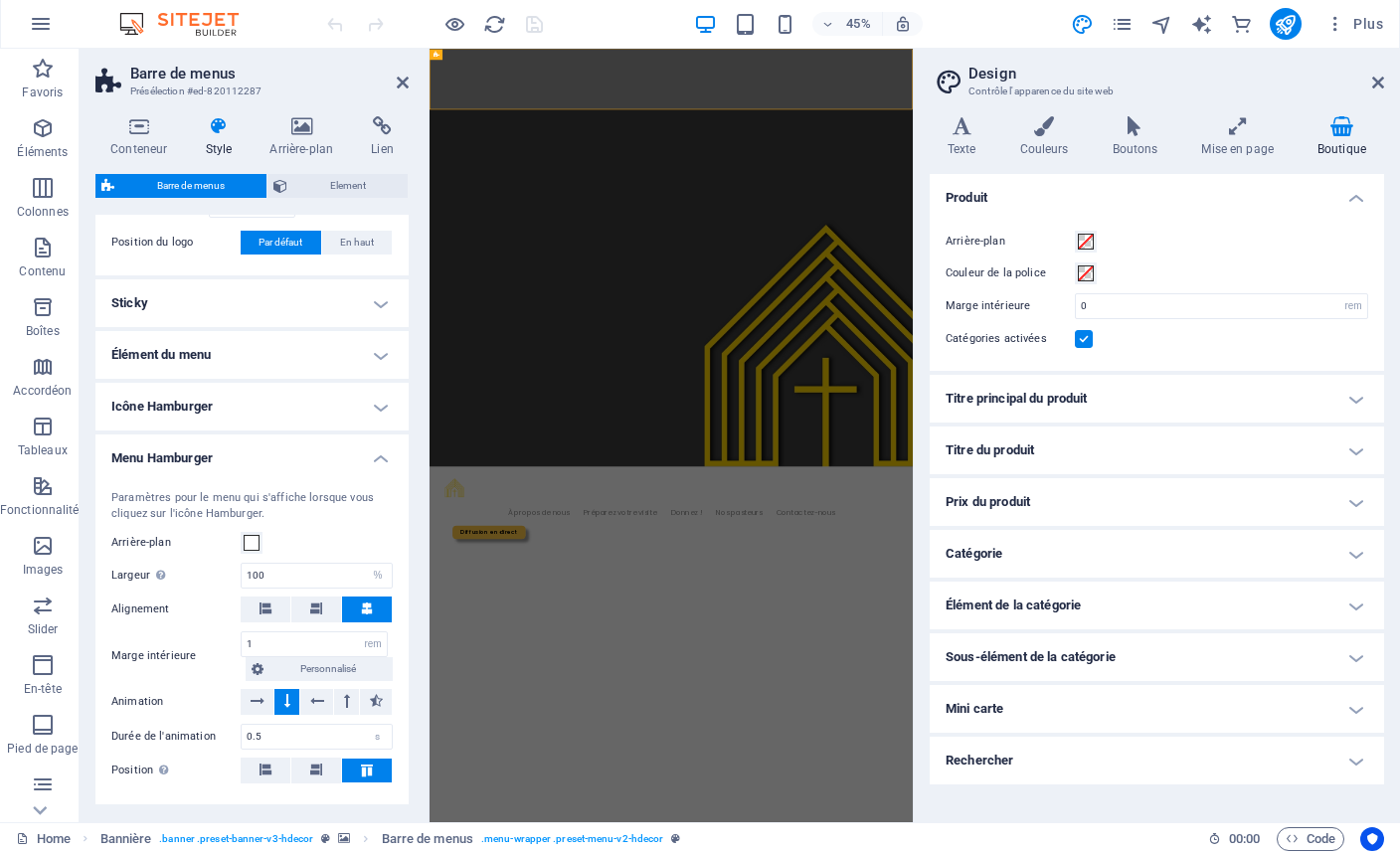 click on "Élément du menu" at bounding box center (252, 356) 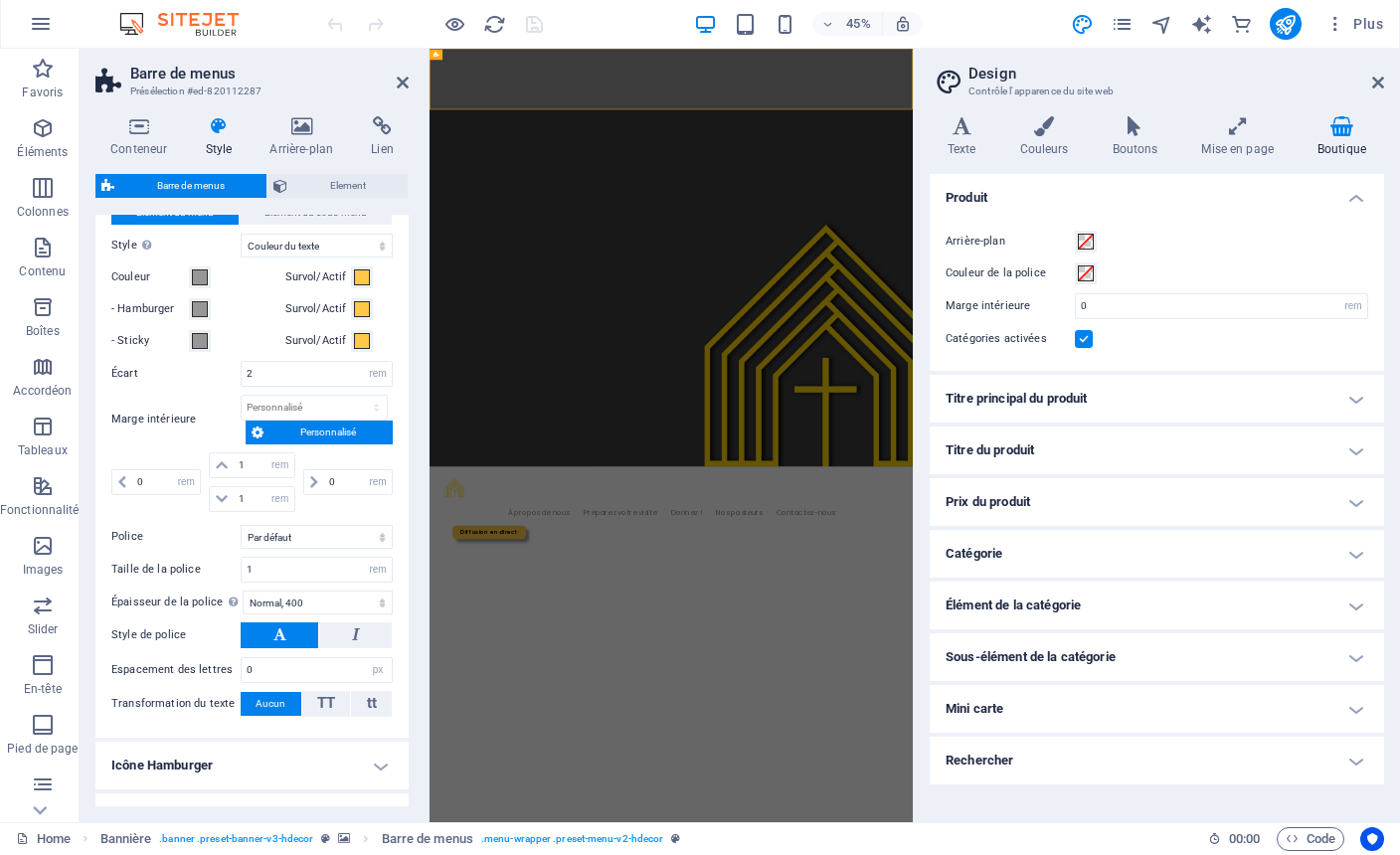 scroll, scrollTop: 763, scrollLeft: 0, axis: vertical 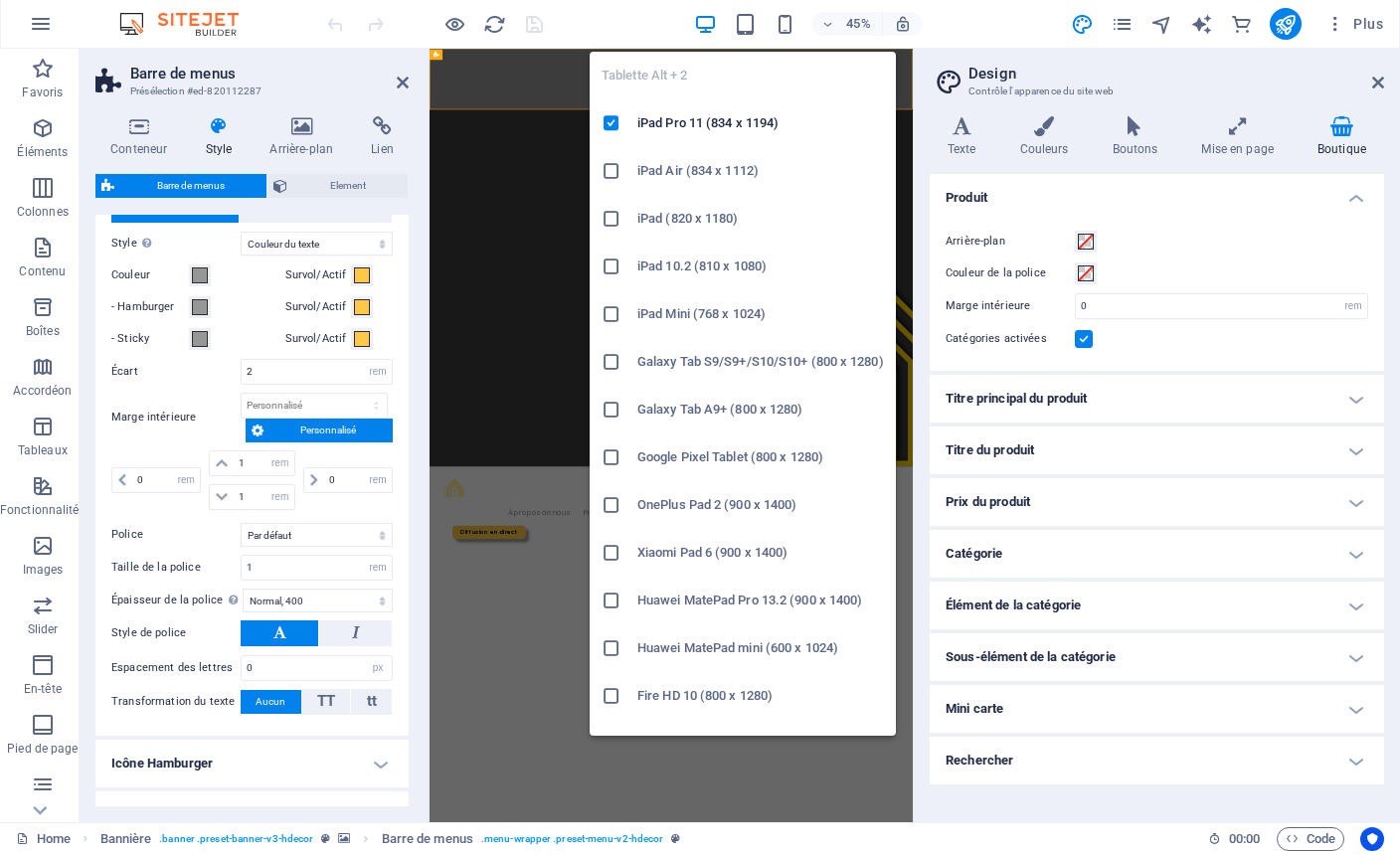 click at bounding box center [745, 25] 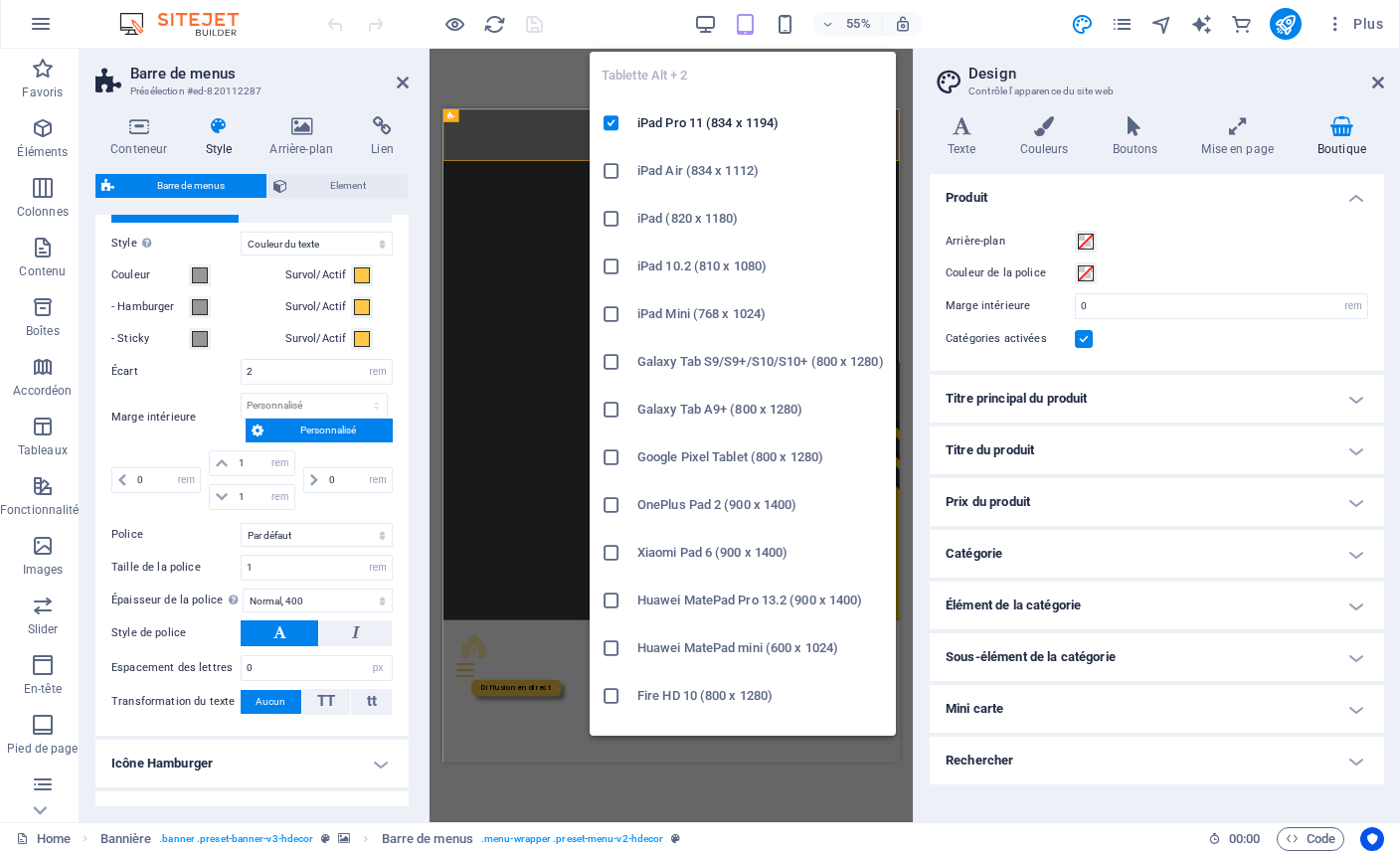 click at bounding box center [745, 25] 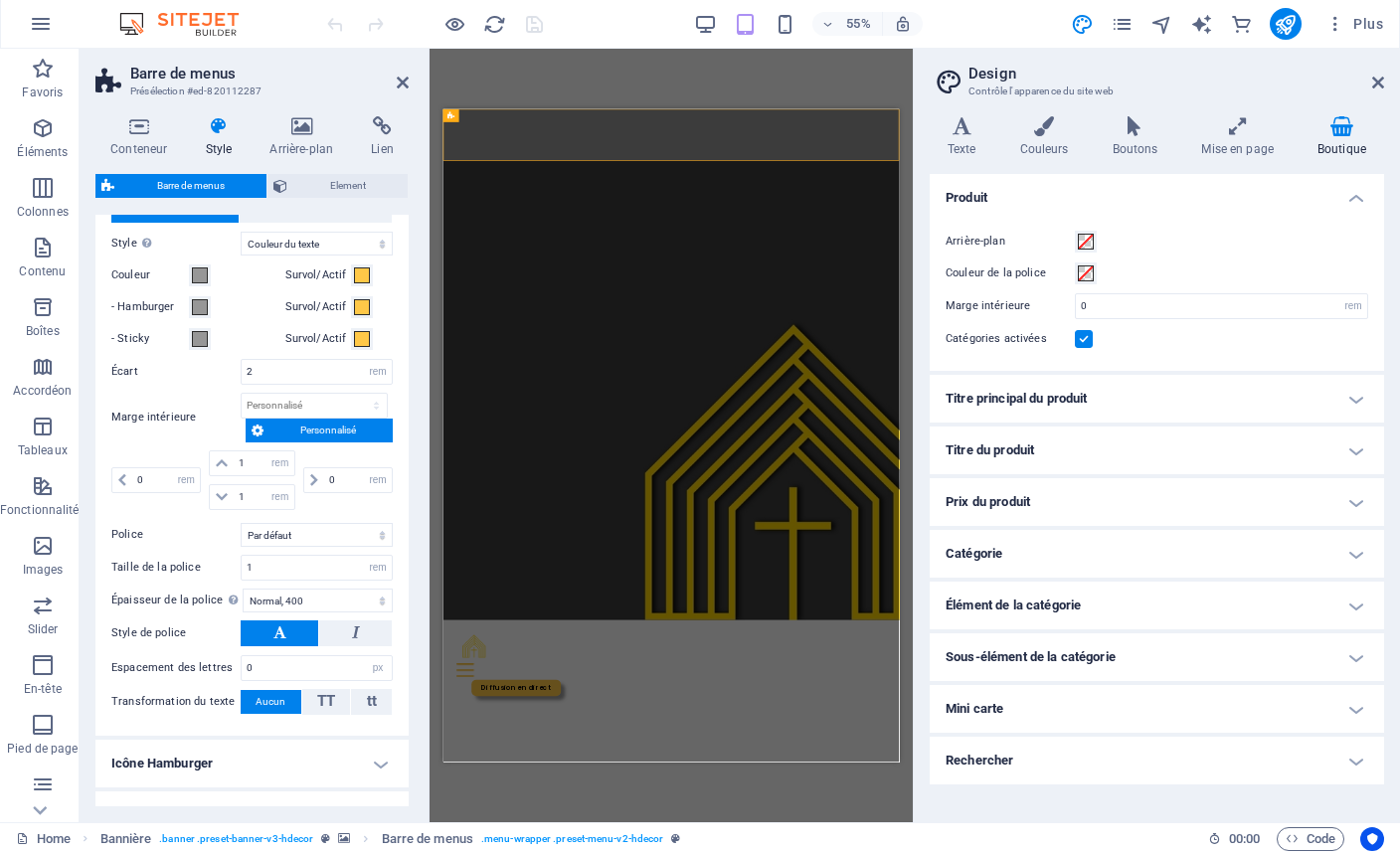 click on "H1 Bannière Conteneur Menu Bannière Barre de menus" at bounding box center [671, 436] 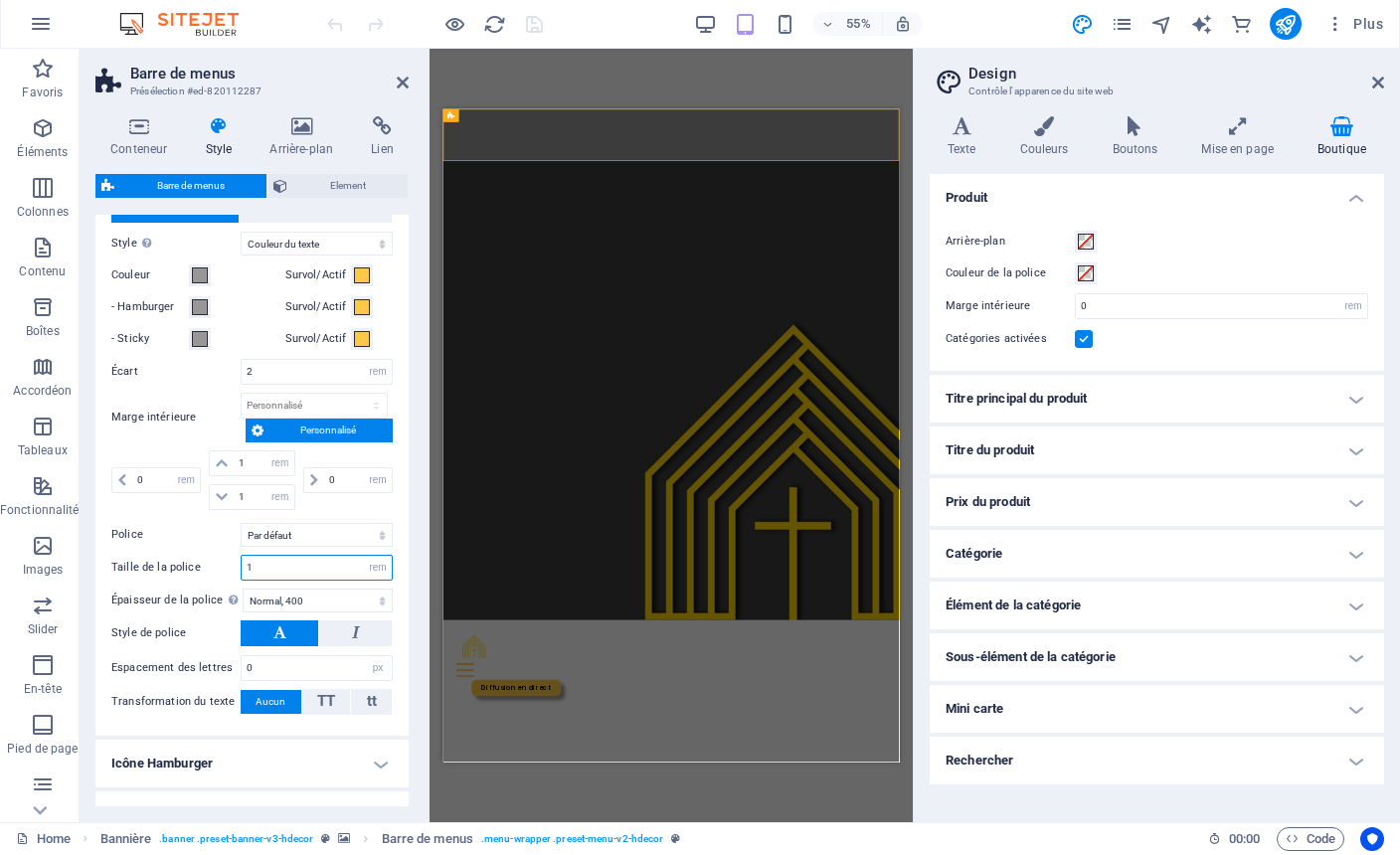 click on "1" at bounding box center (316, 569) 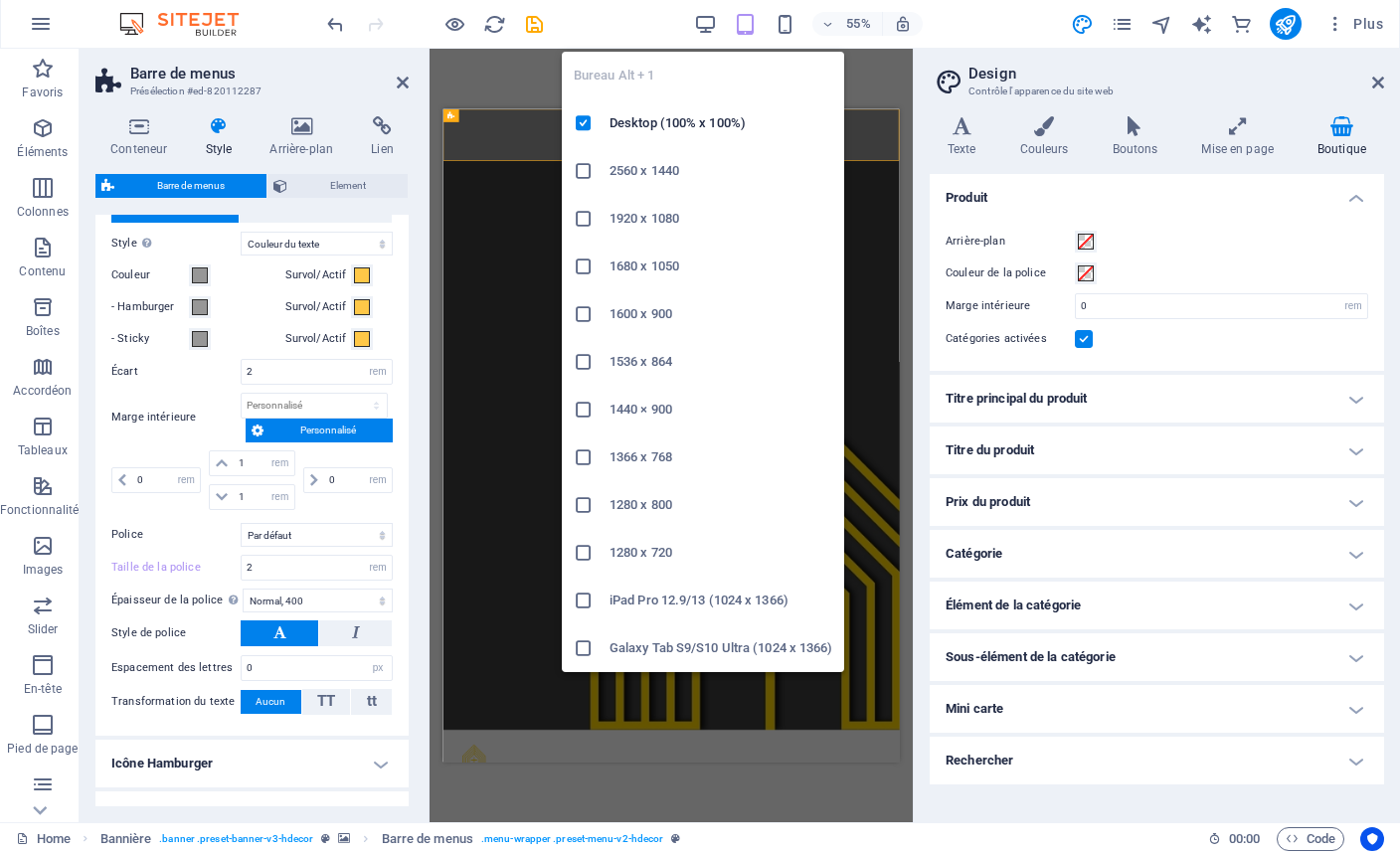 click at bounding box center [705, 25] 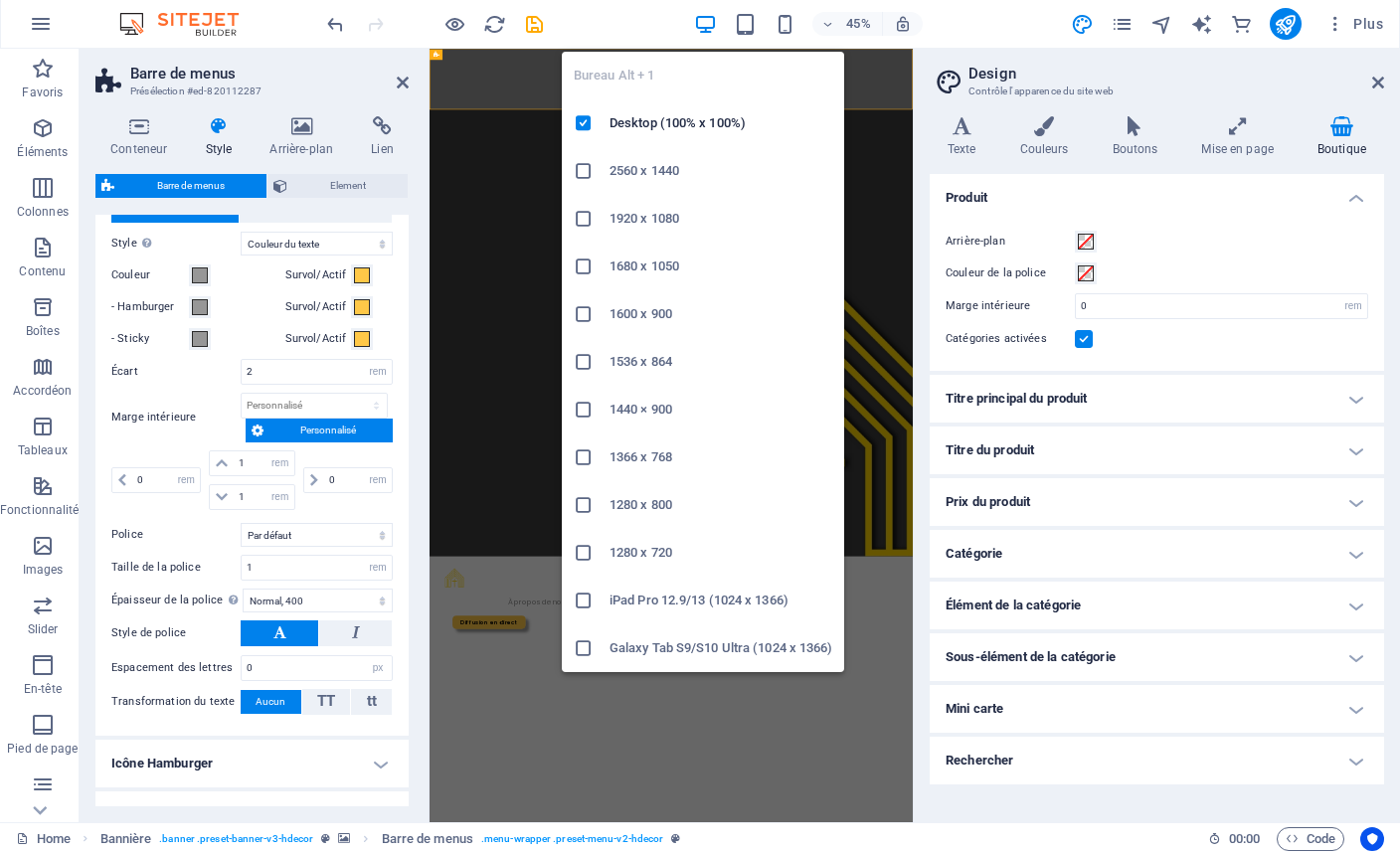 click at bounding box center (705, 25) 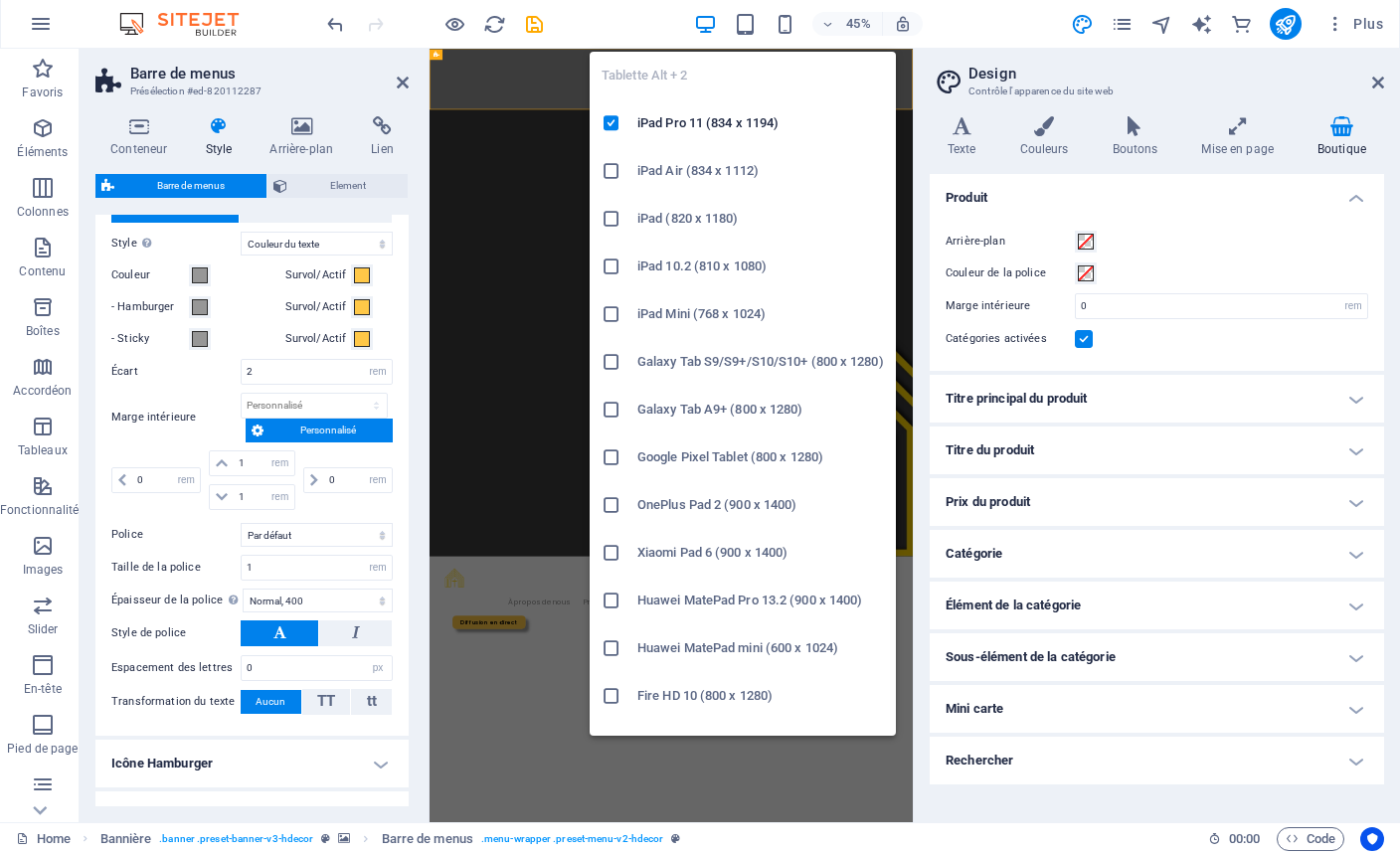 click at bounding box center (745, 25) 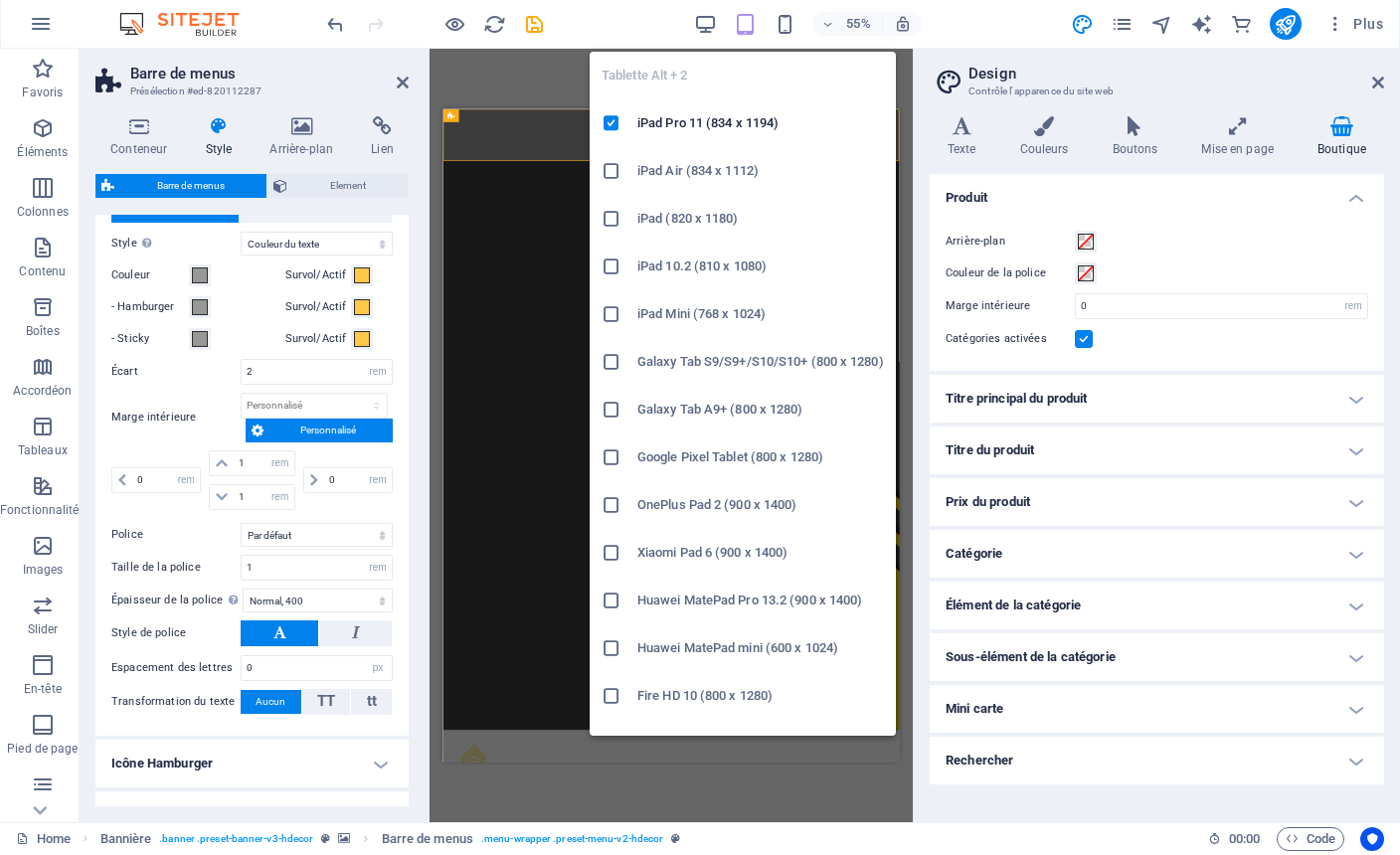 type on "2" 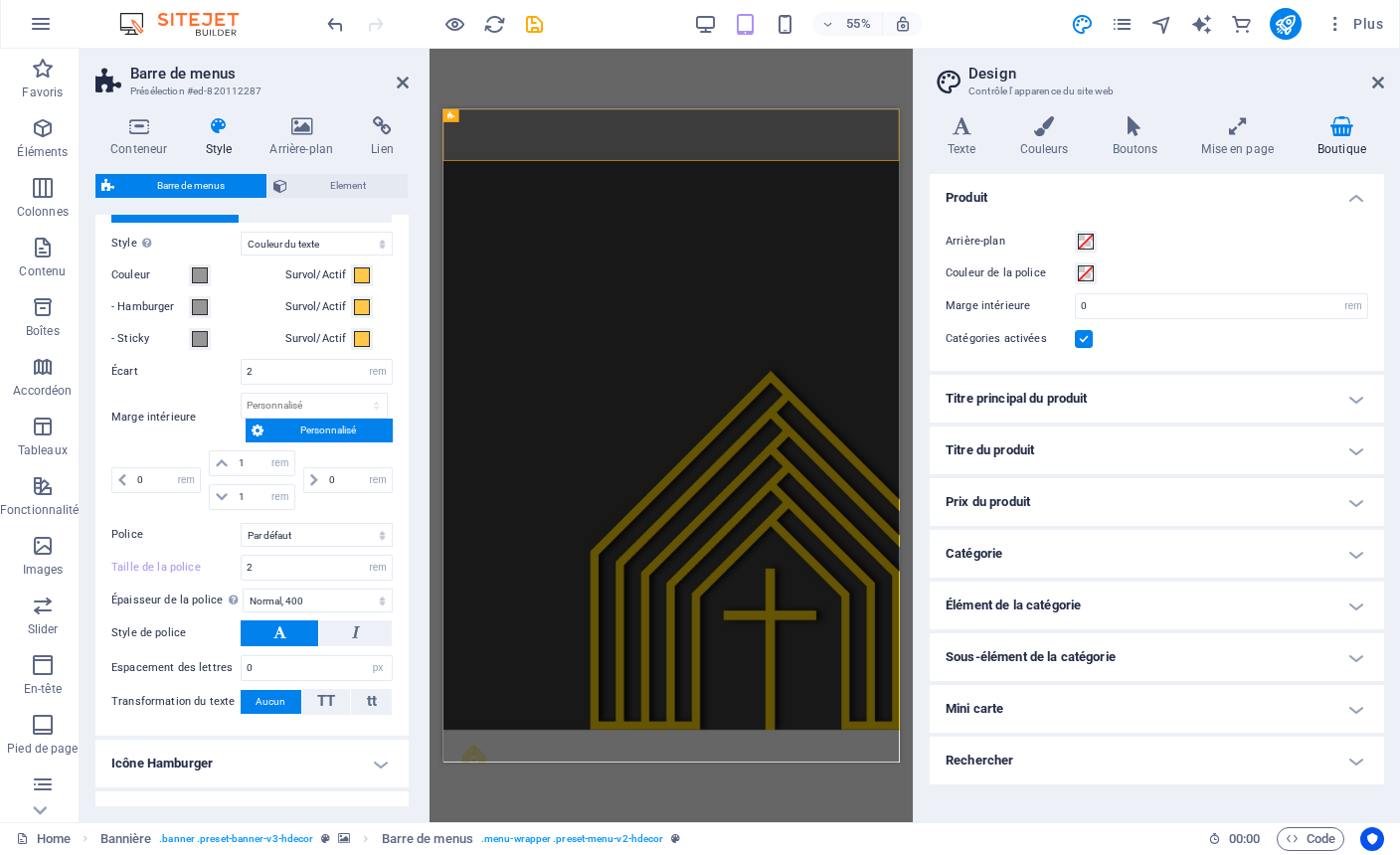click on "55%" at bounding box center (807, 25) 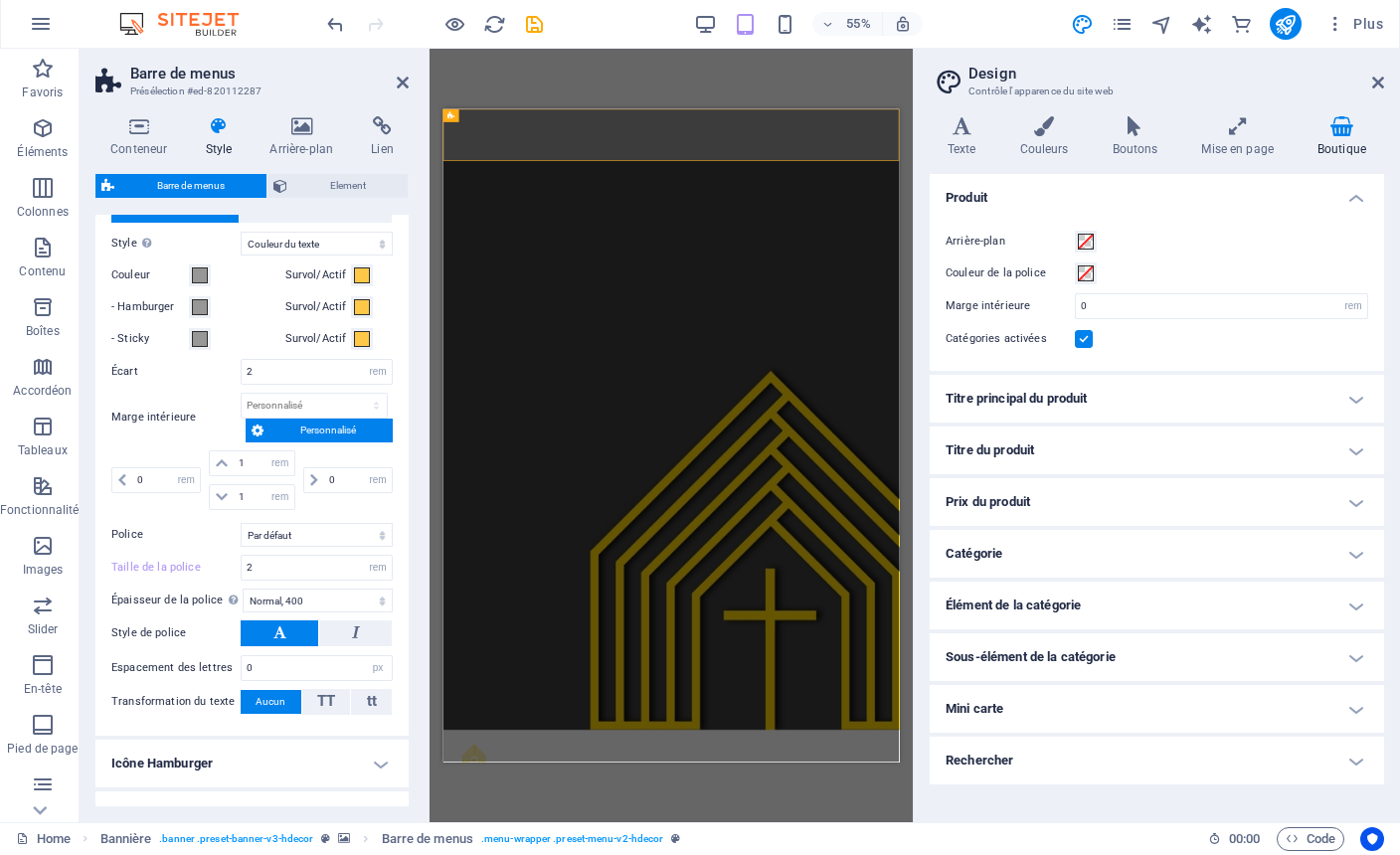 click at bounding box center (785, 25) 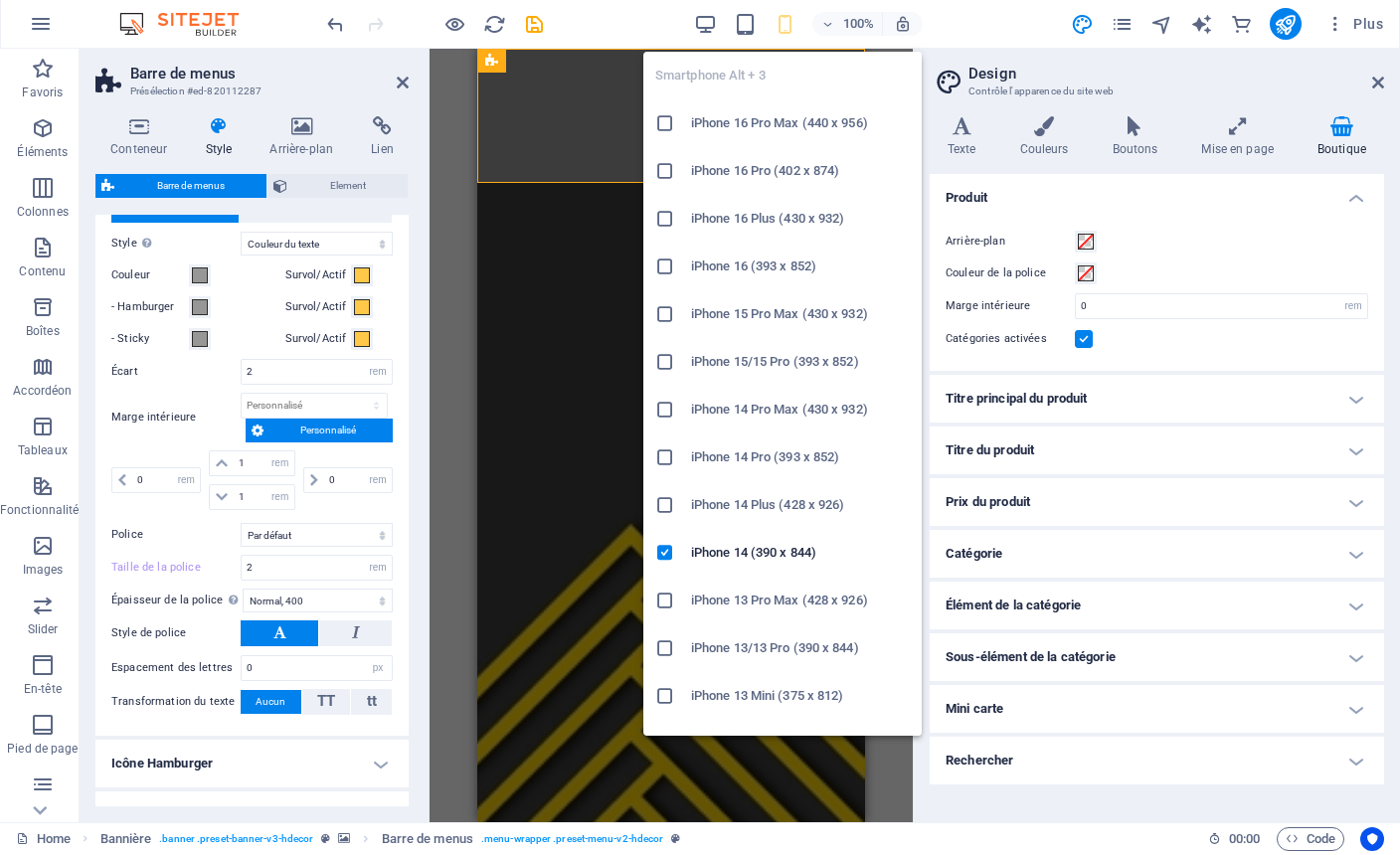 click at bounding box center (534, 25) 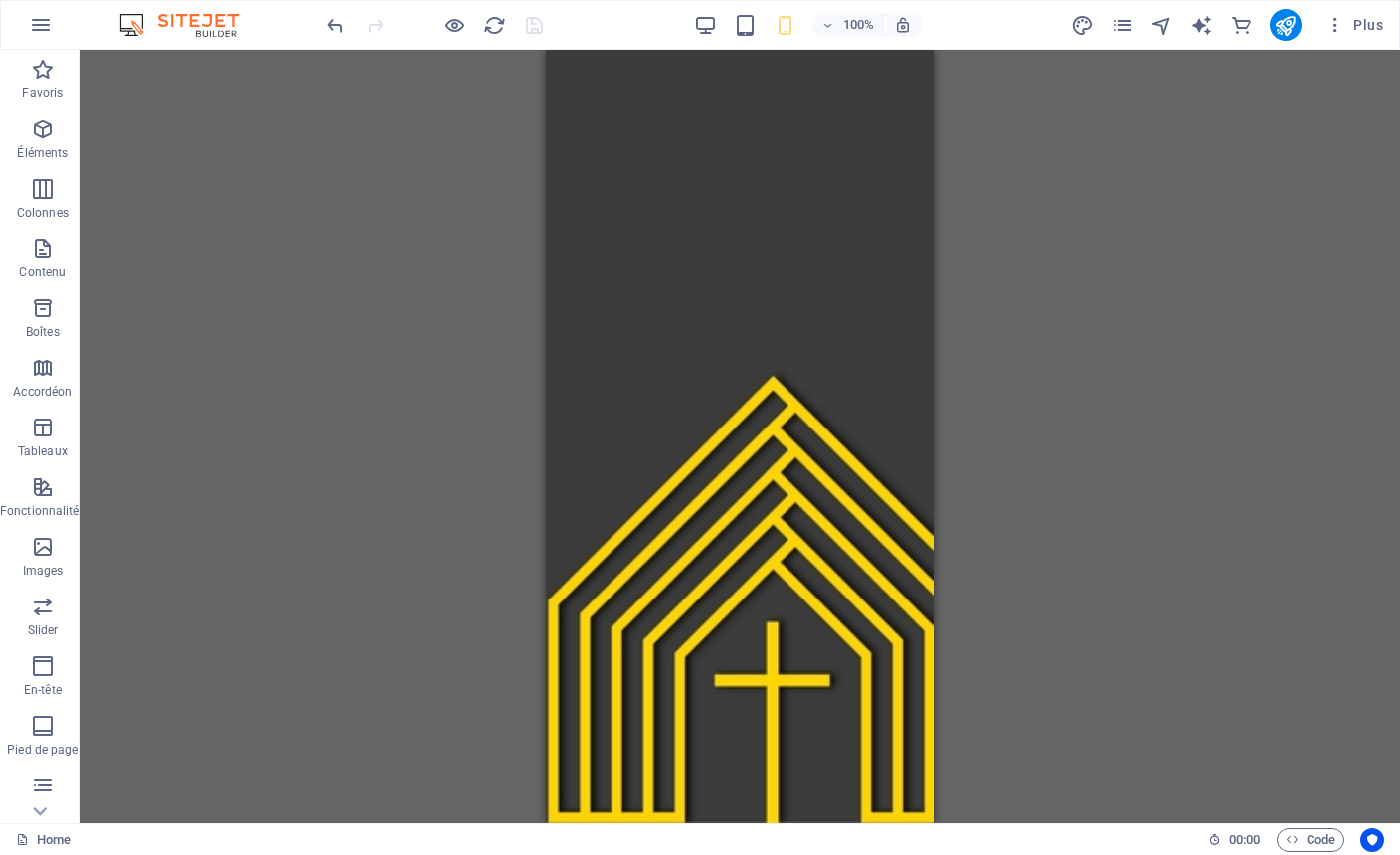 click on "Glissez et déposez l'élément de votre choix pour remplacer le contenu existant. Appuyez sur "Ctrl" si vous voulez créer un nouvel élément. H1 Bannière Conteneur Menu Bannière Barre de menus" at bounding box center [740, 436] 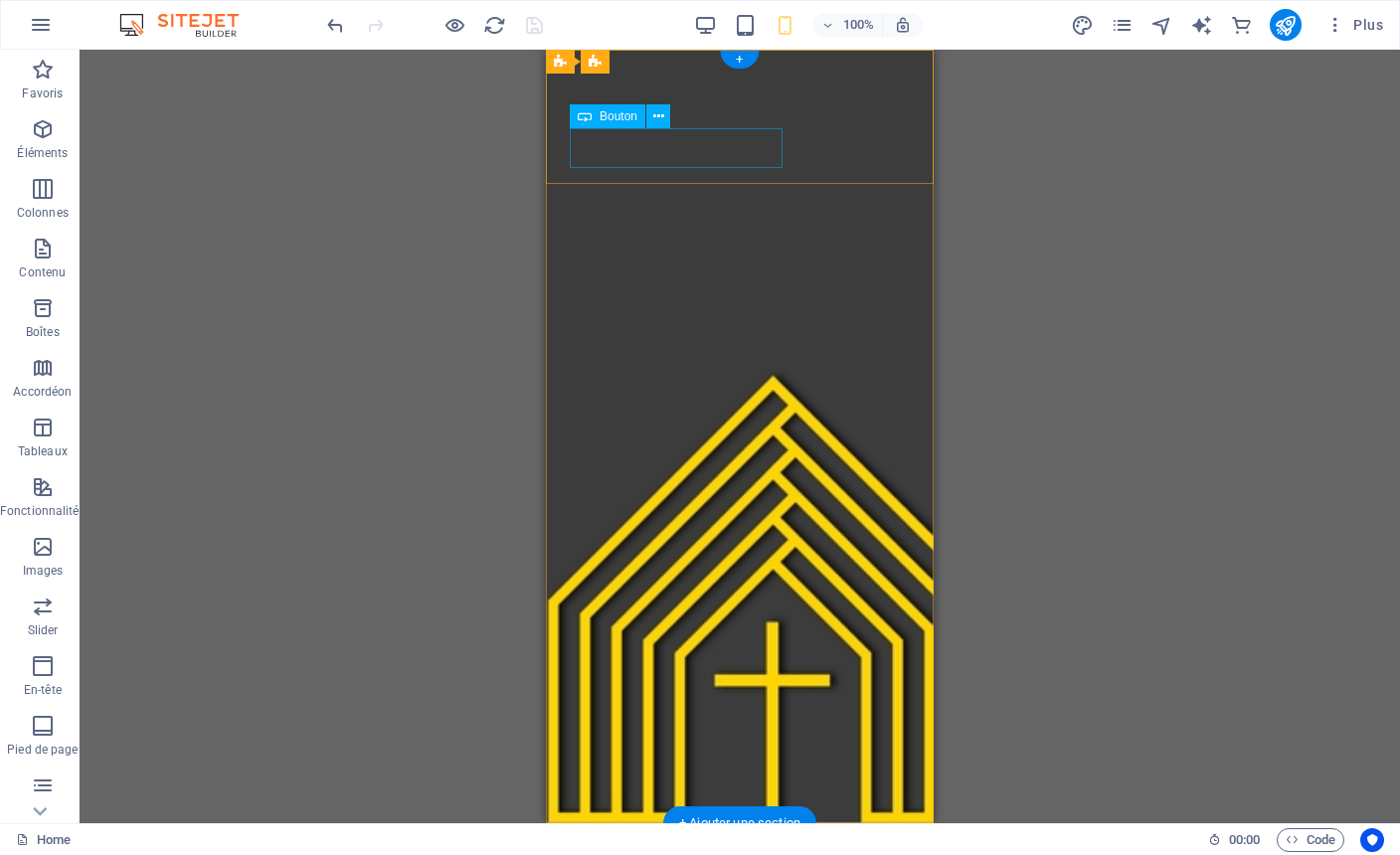 click on "Diffusion en direct" at bounding box center (740, 946) 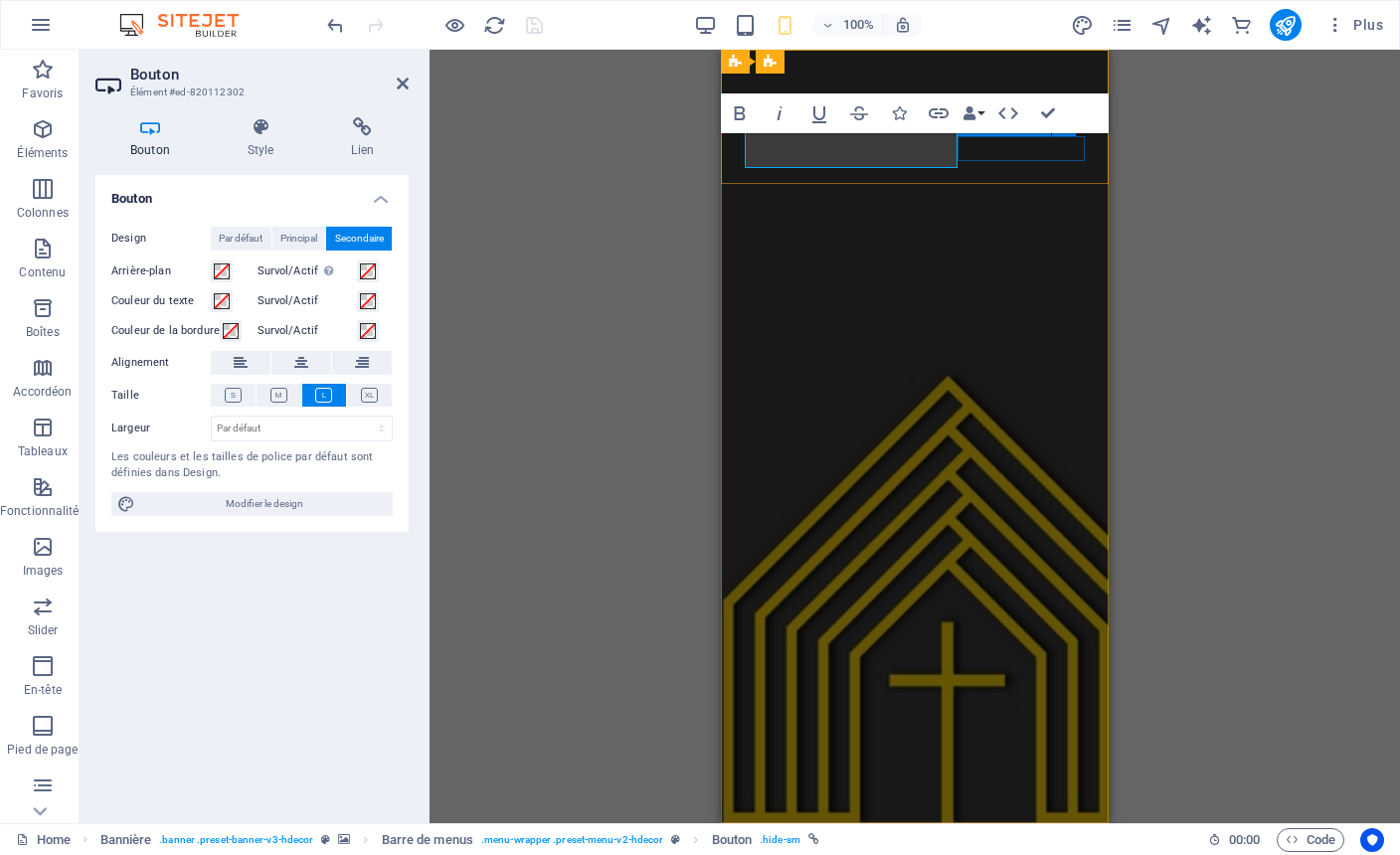 click at bounding box center (915, 914) 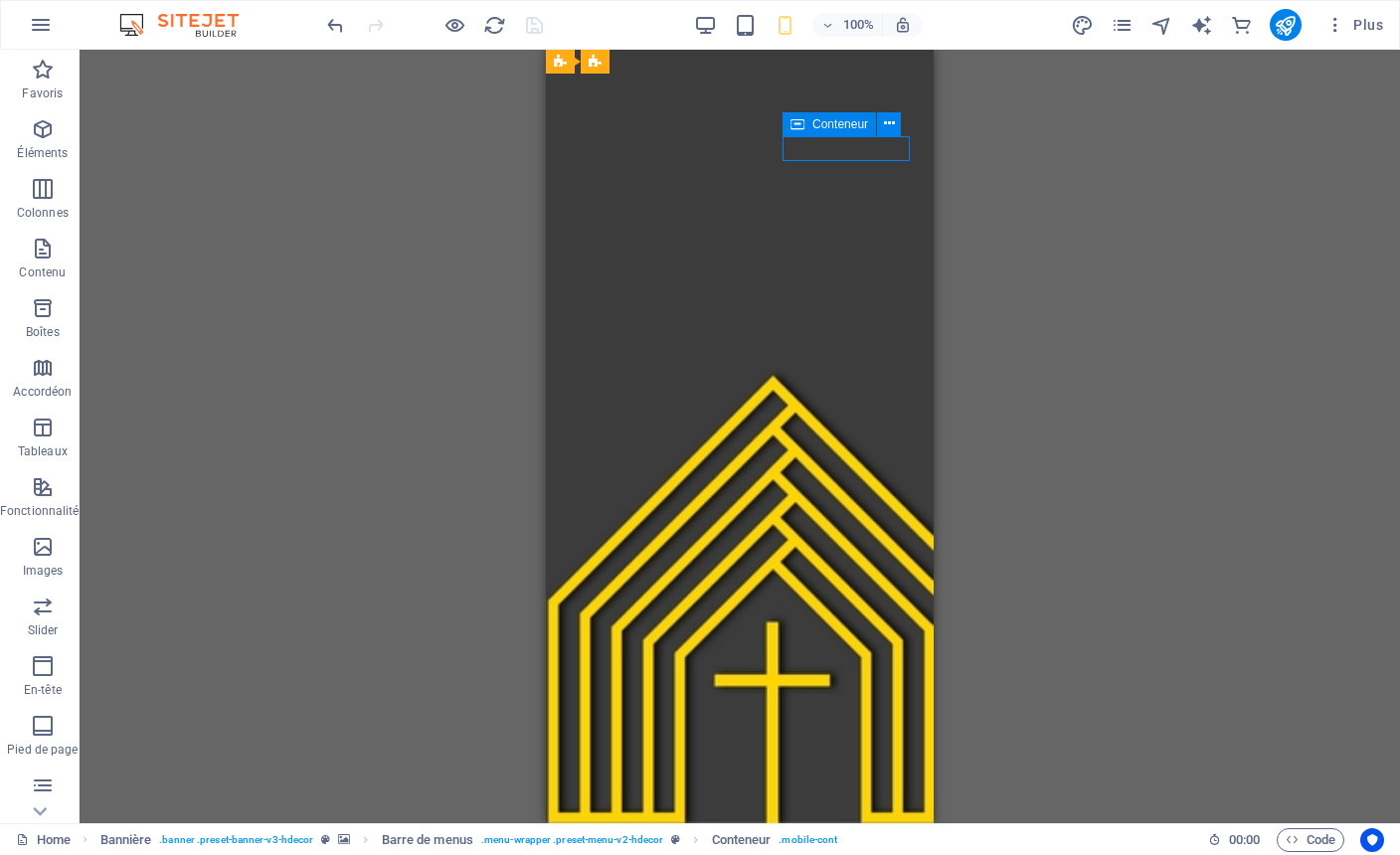 click on "H1 Bannière Conteneur Menu Bannière Barre de menus Bouton Conteneur" at bounding box center [740, 436] 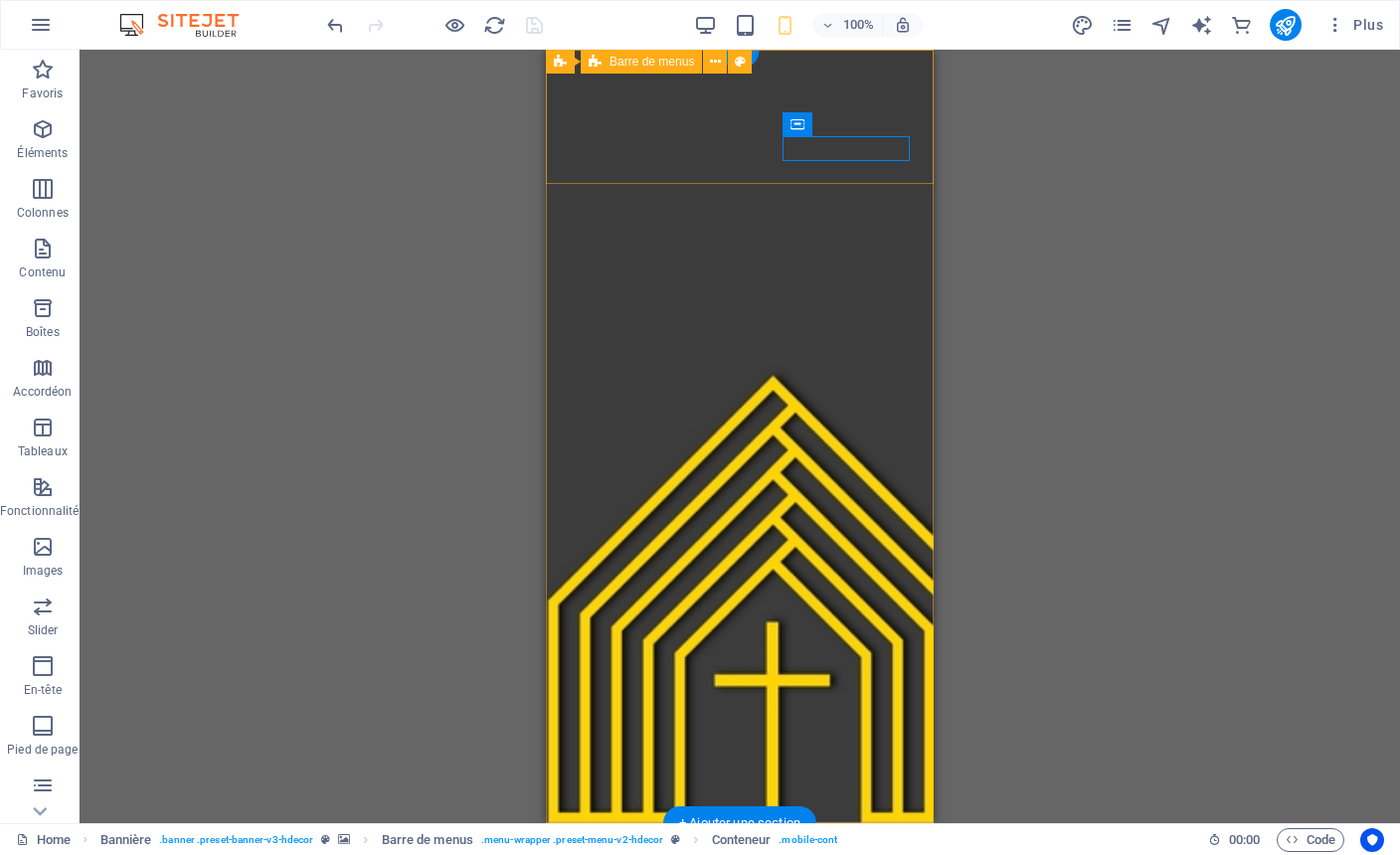 click on "À propos de nous Préparez votre visite Donnez ! Nos pasteurs Contactez-nous Diffusion en direct" at bounding box center [740, 903] 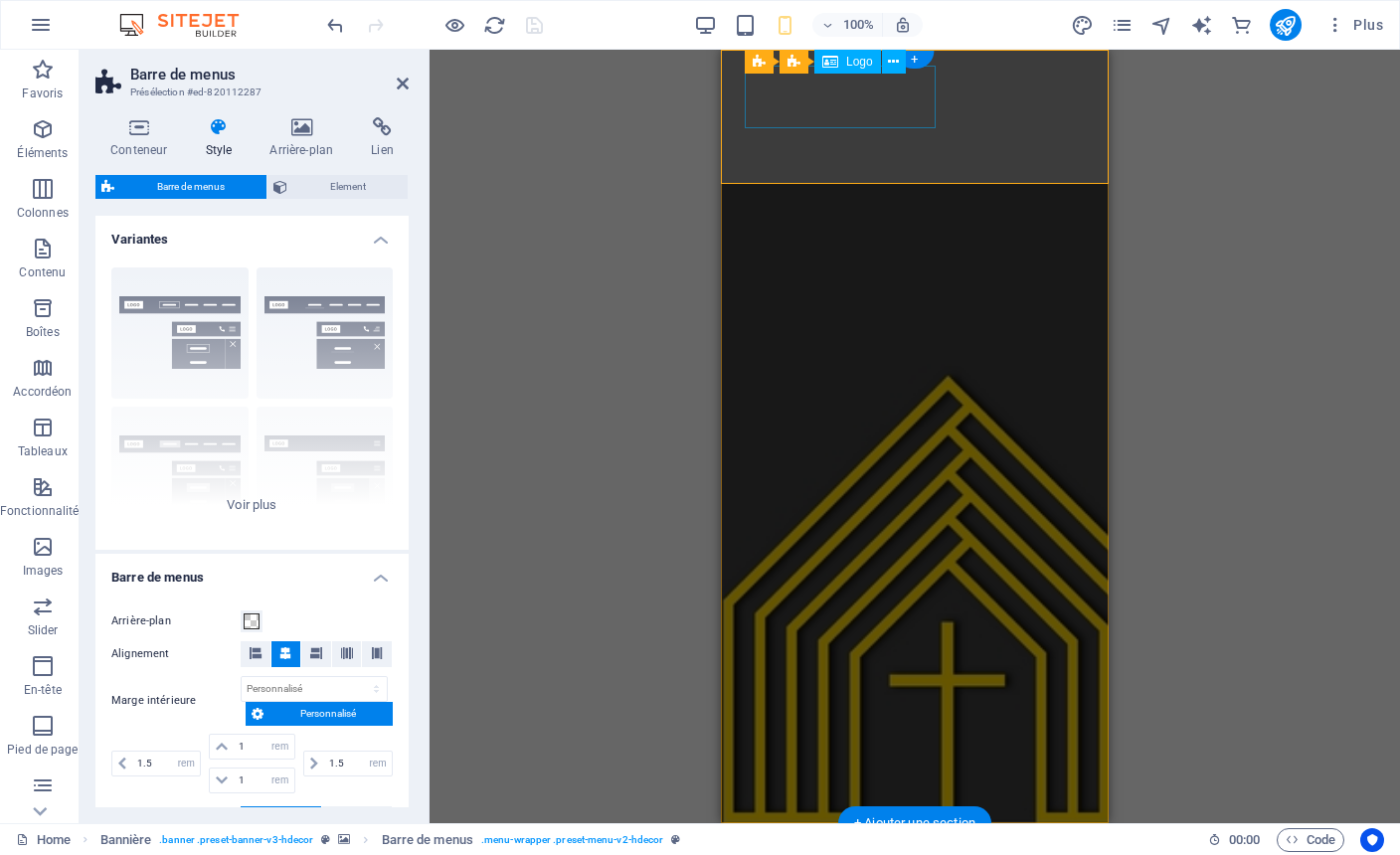 click at bounding box center [915, 870] 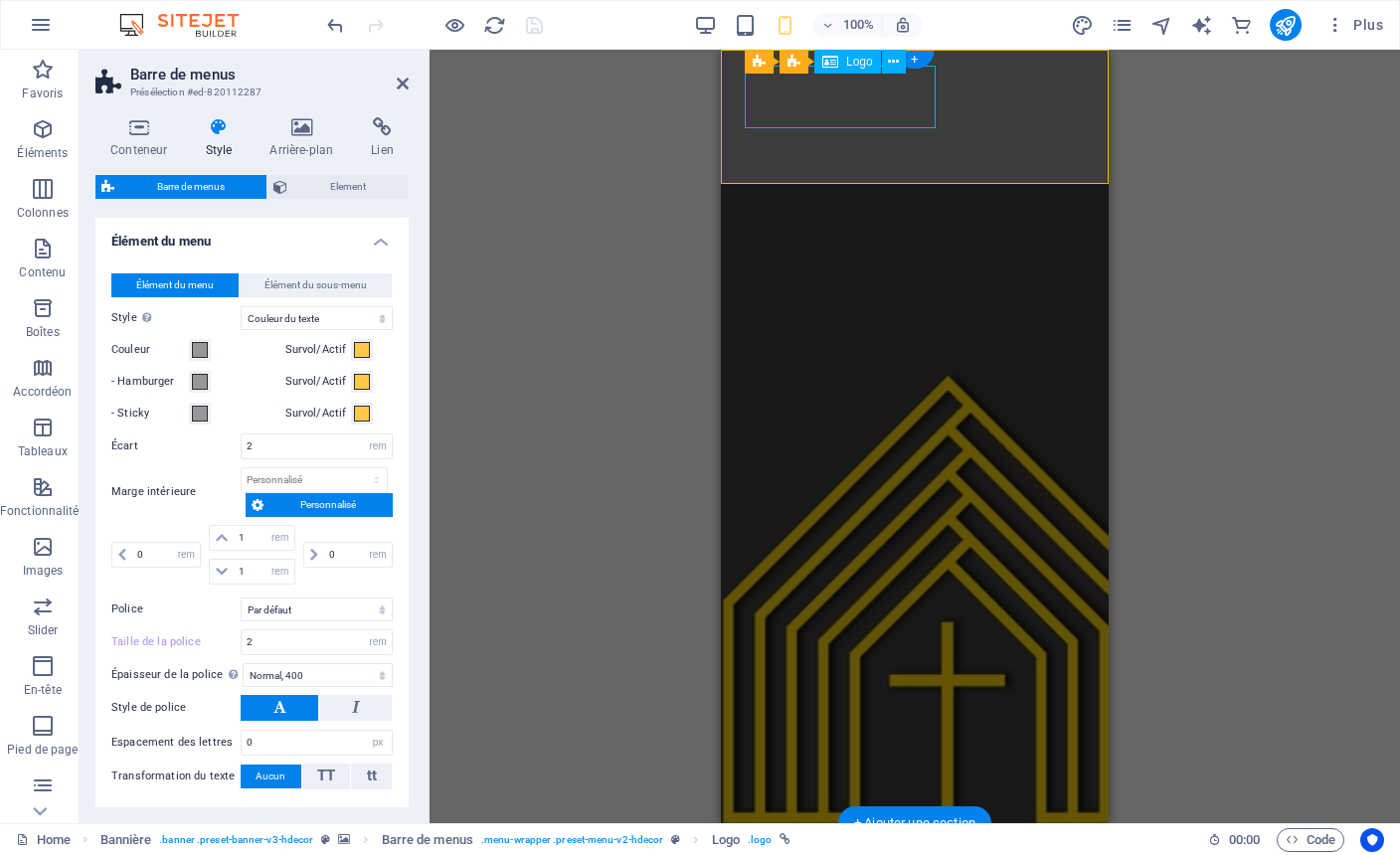 scroll, scrollTop: 699, scrollLeft: 0, axis: vertical 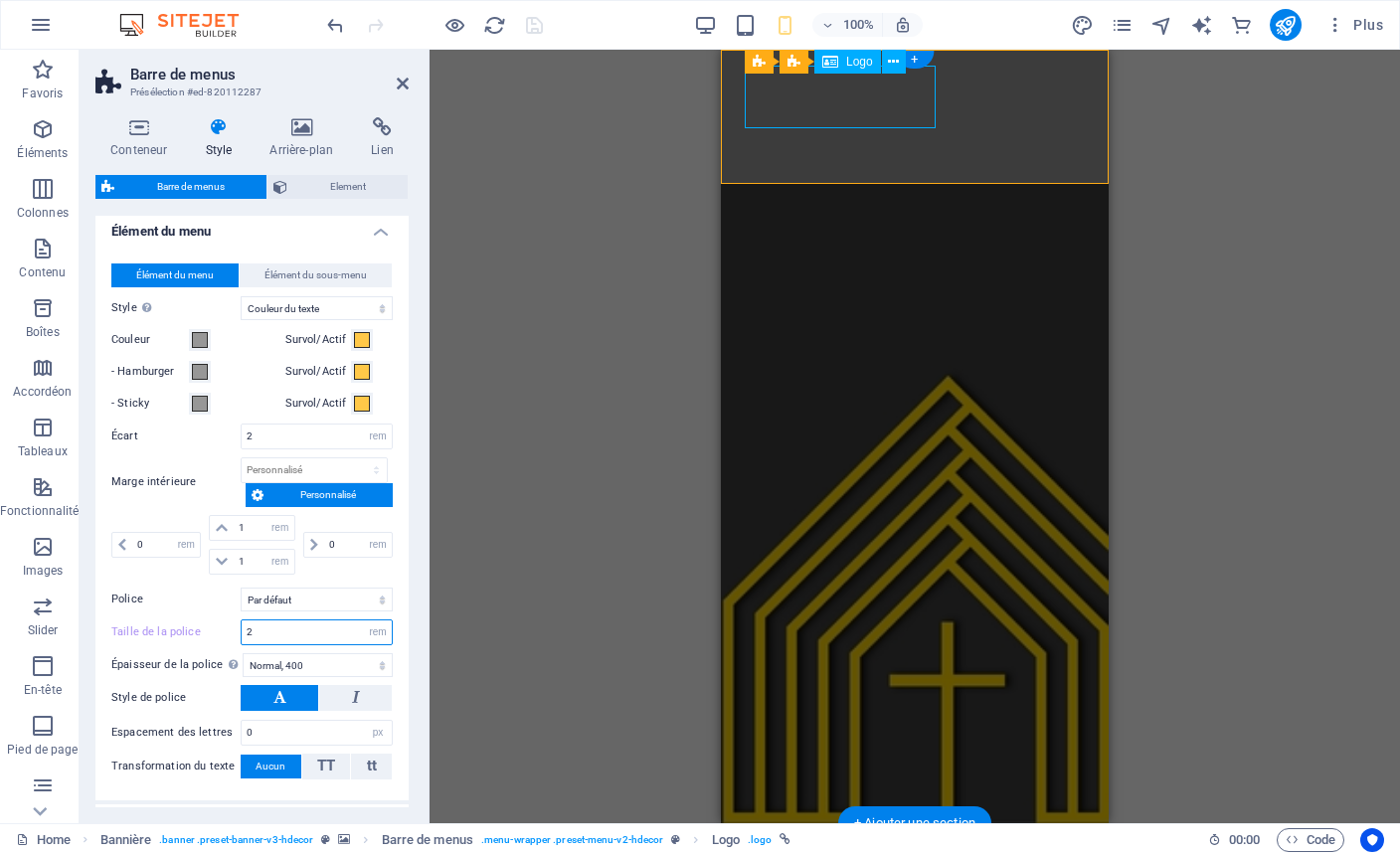 click on "2" at bounding box center (316, 632) 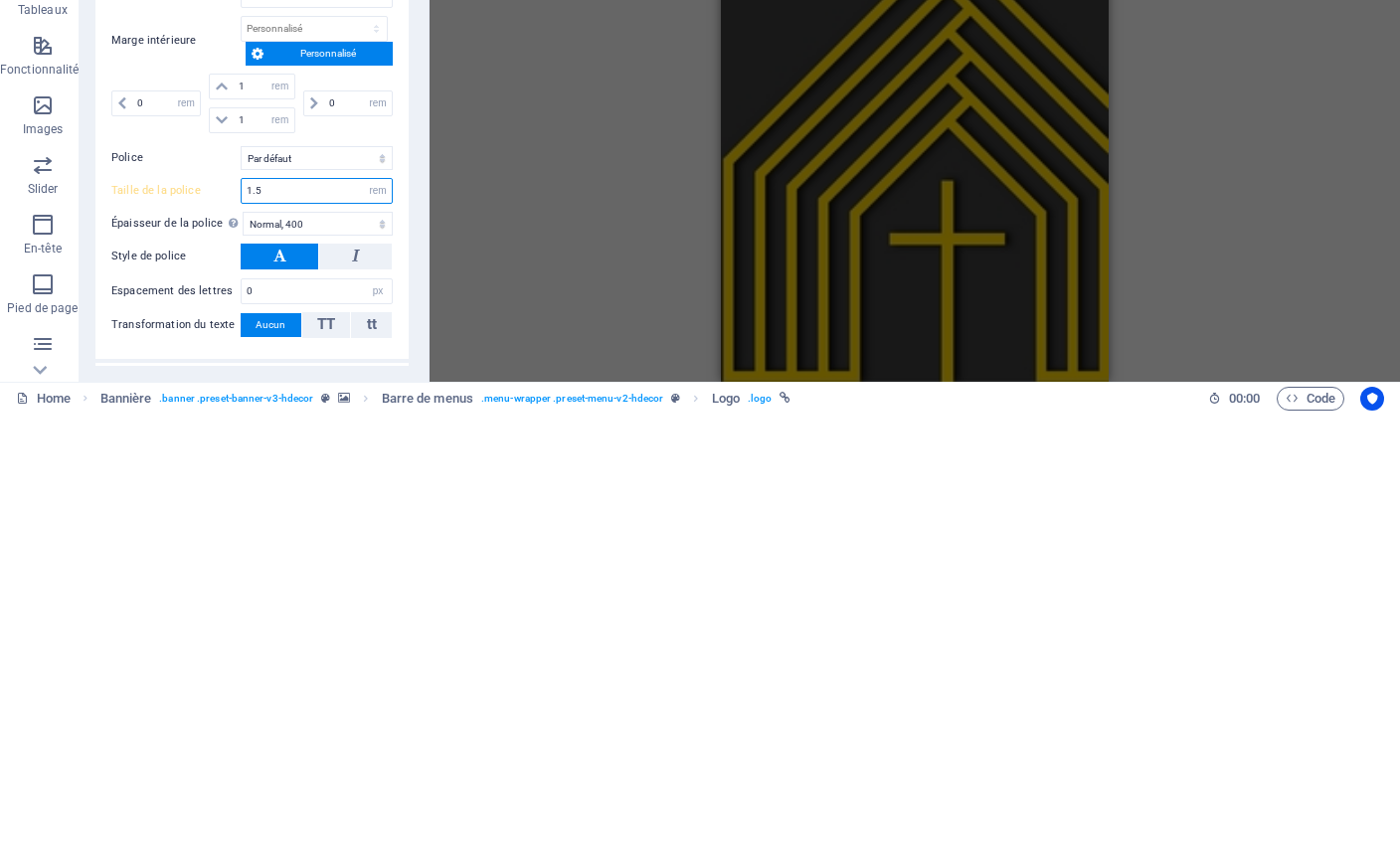 type on "1" 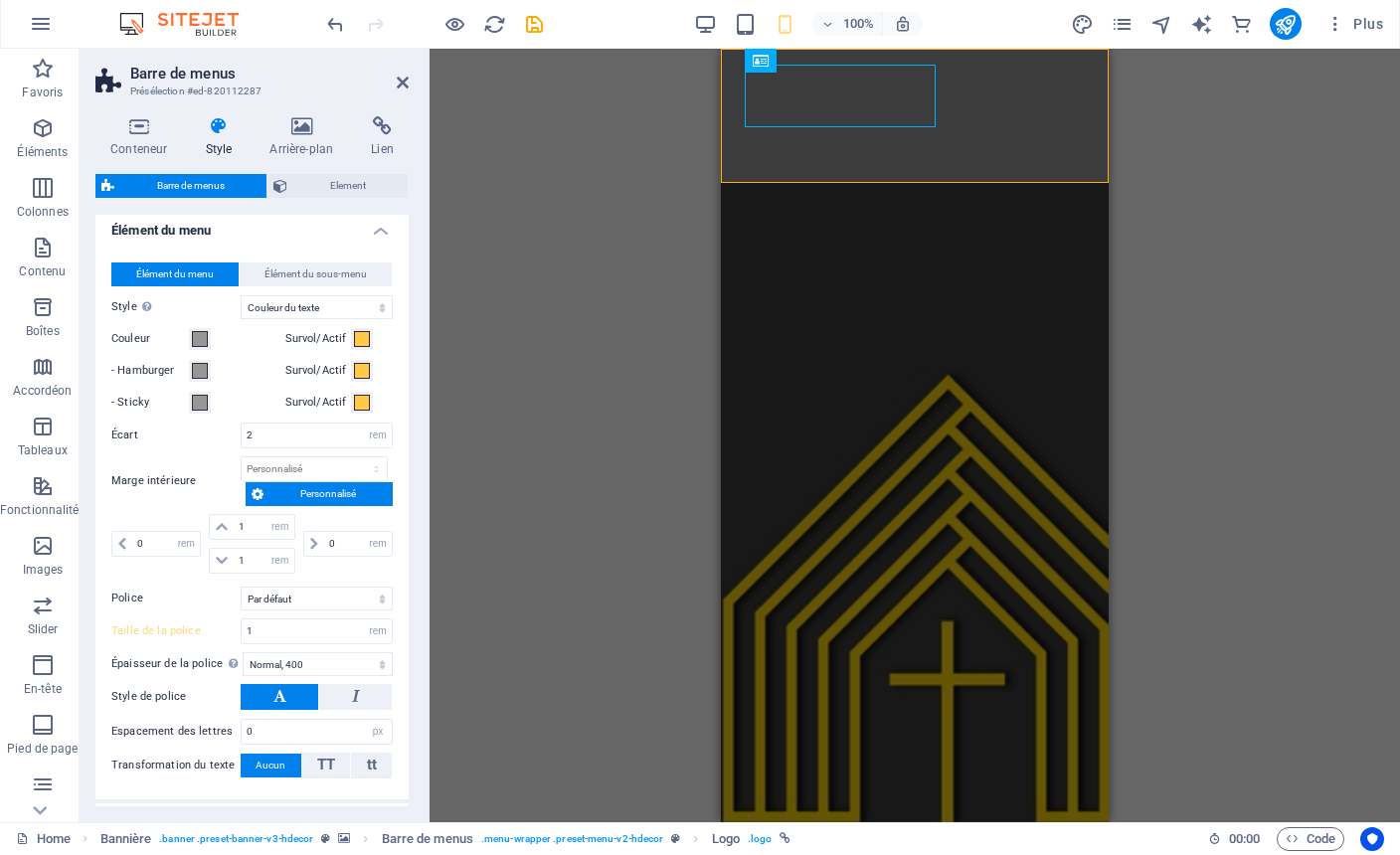 click at bounding box center (534, 25) 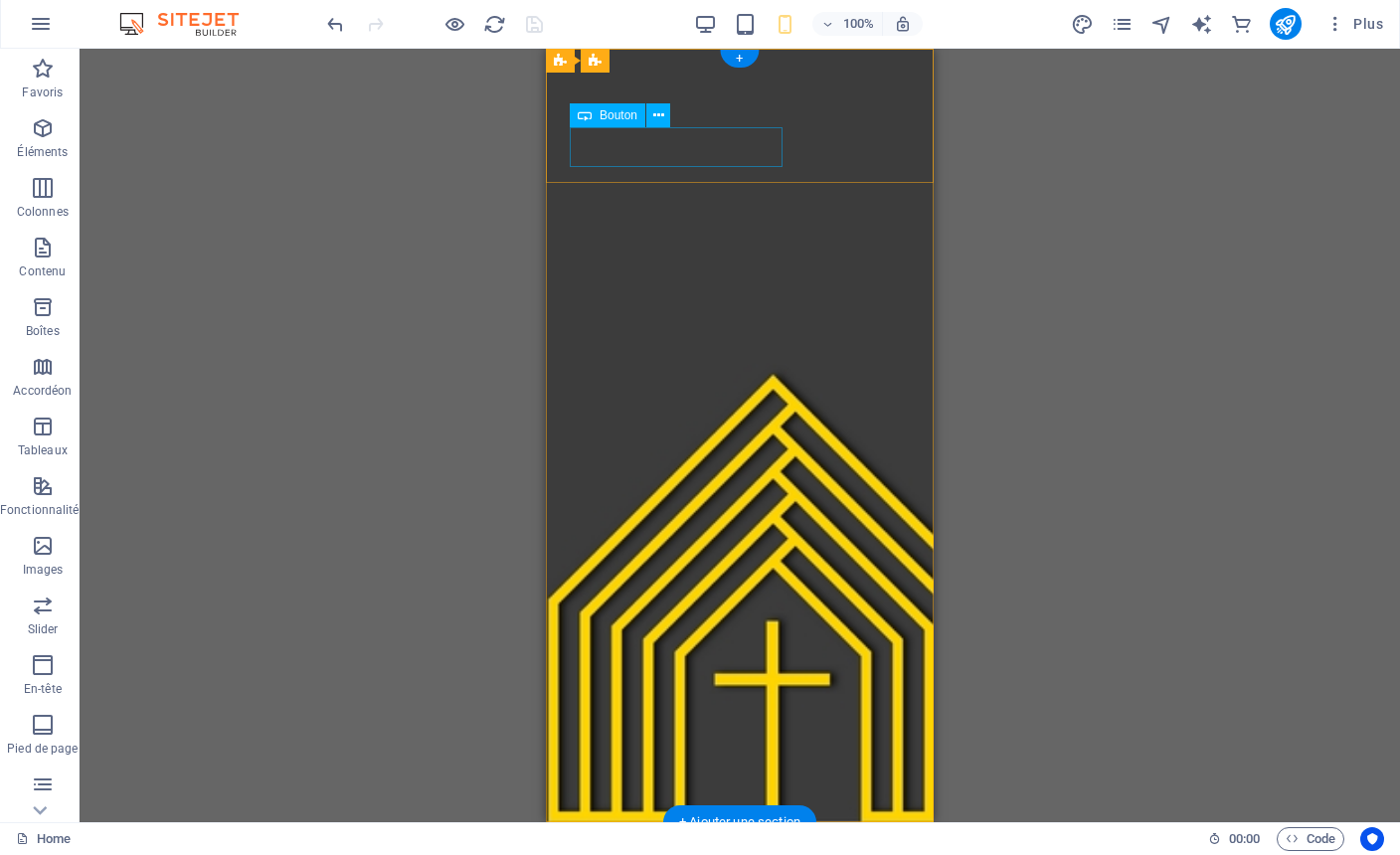 click on "Diffusion en direct" at bounding box center [740, 945] 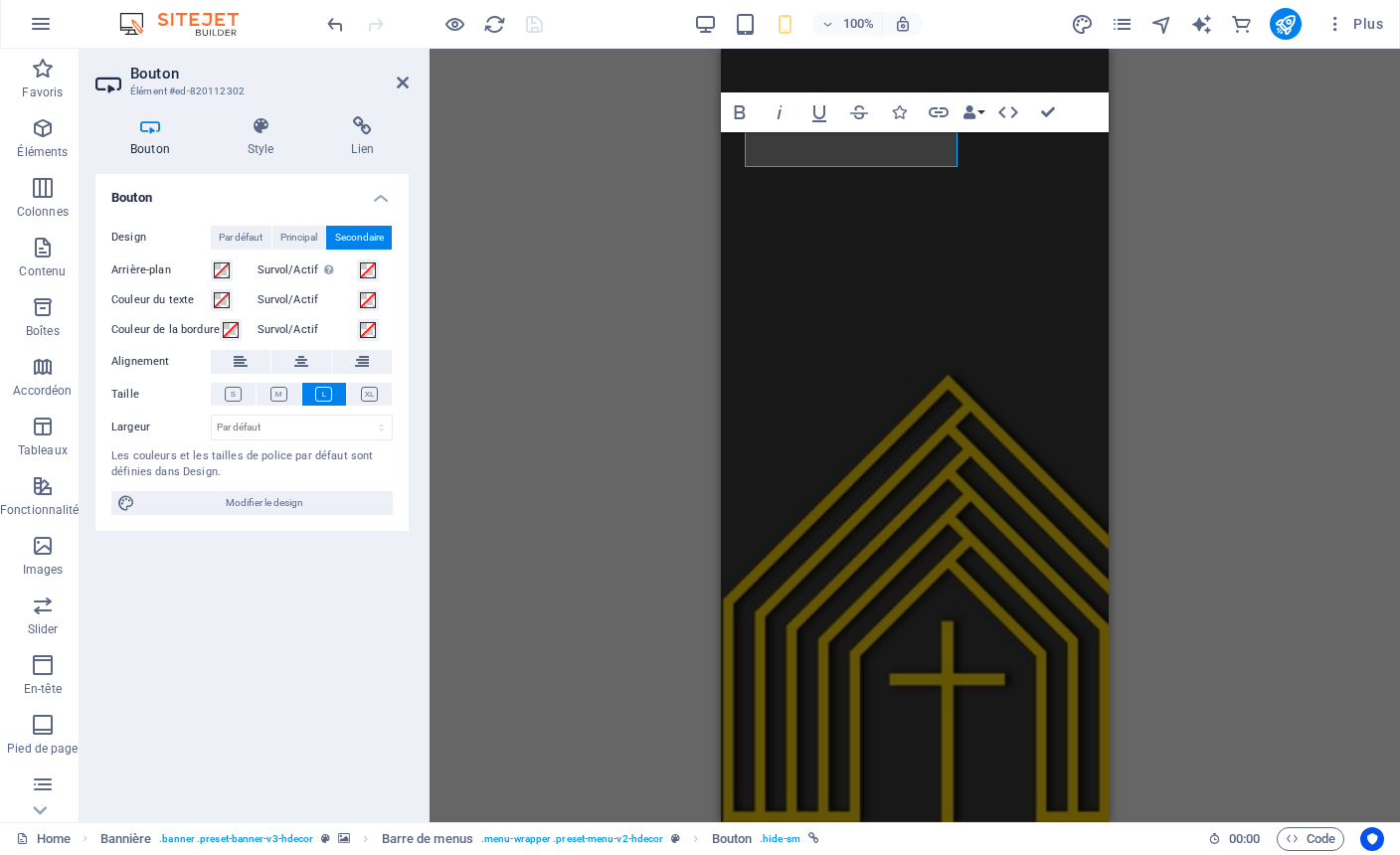 click at bounding box center [150, 127] 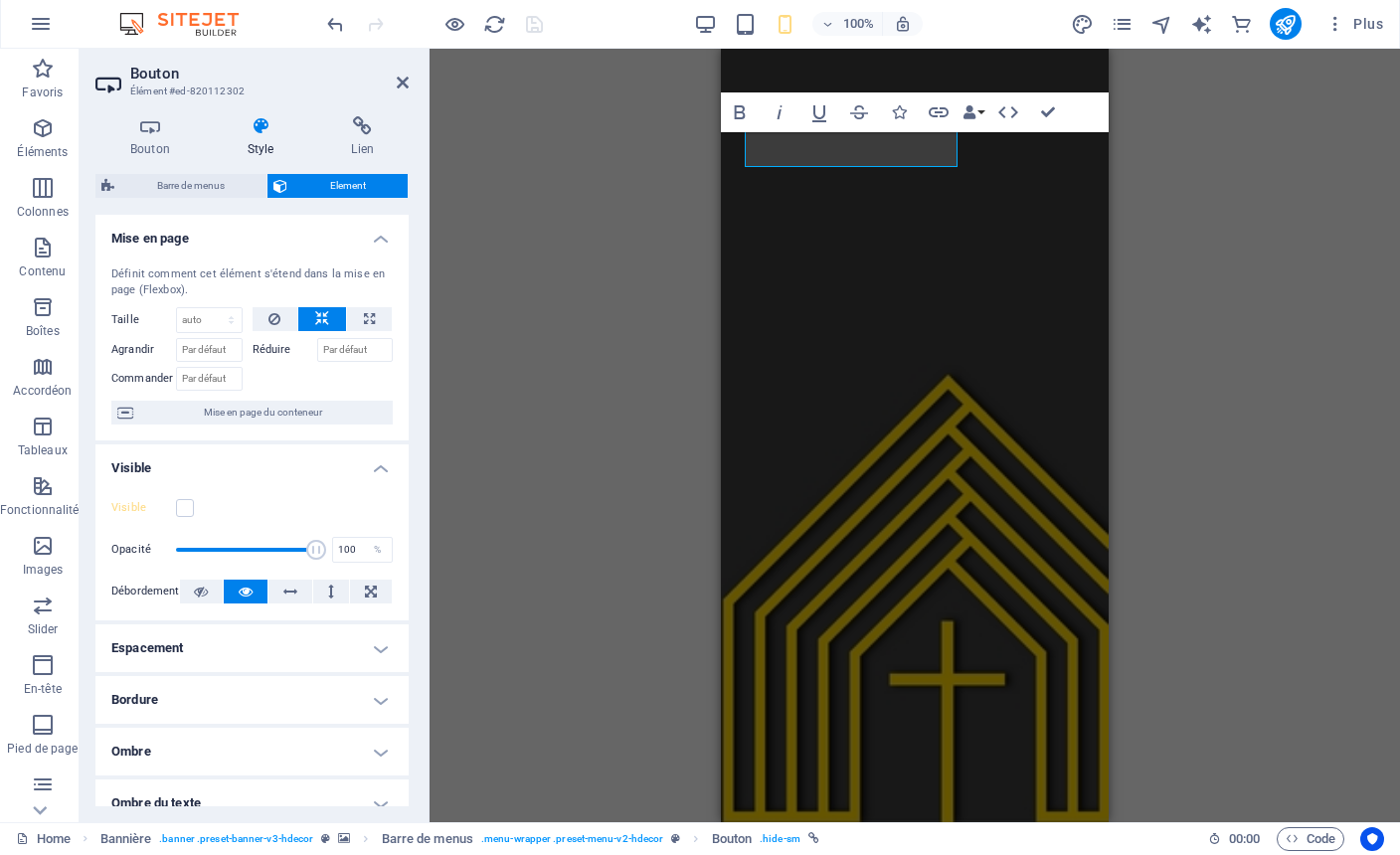 click on "Barre de menus" at bounding box center (190, 187) 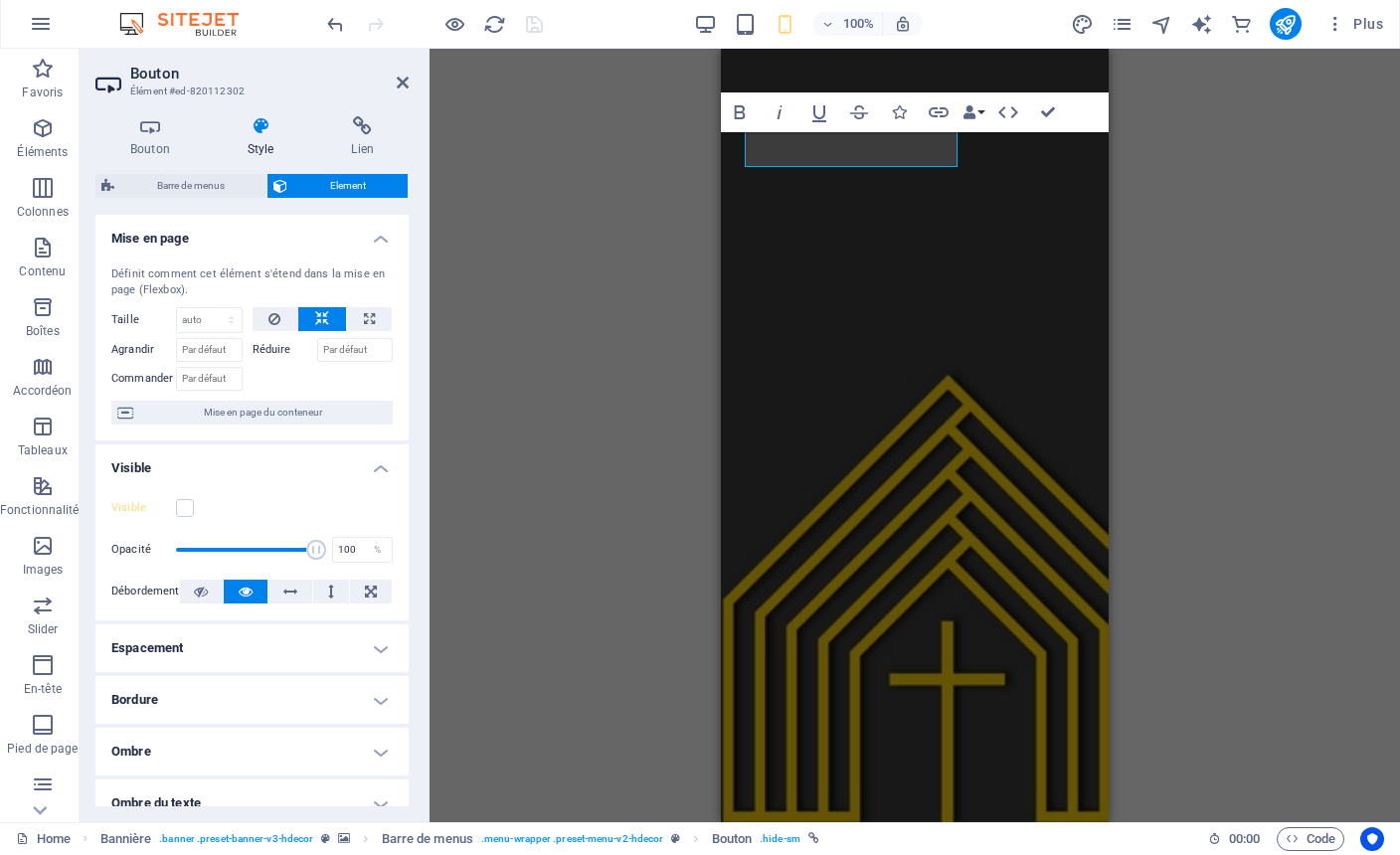 select on "rem" 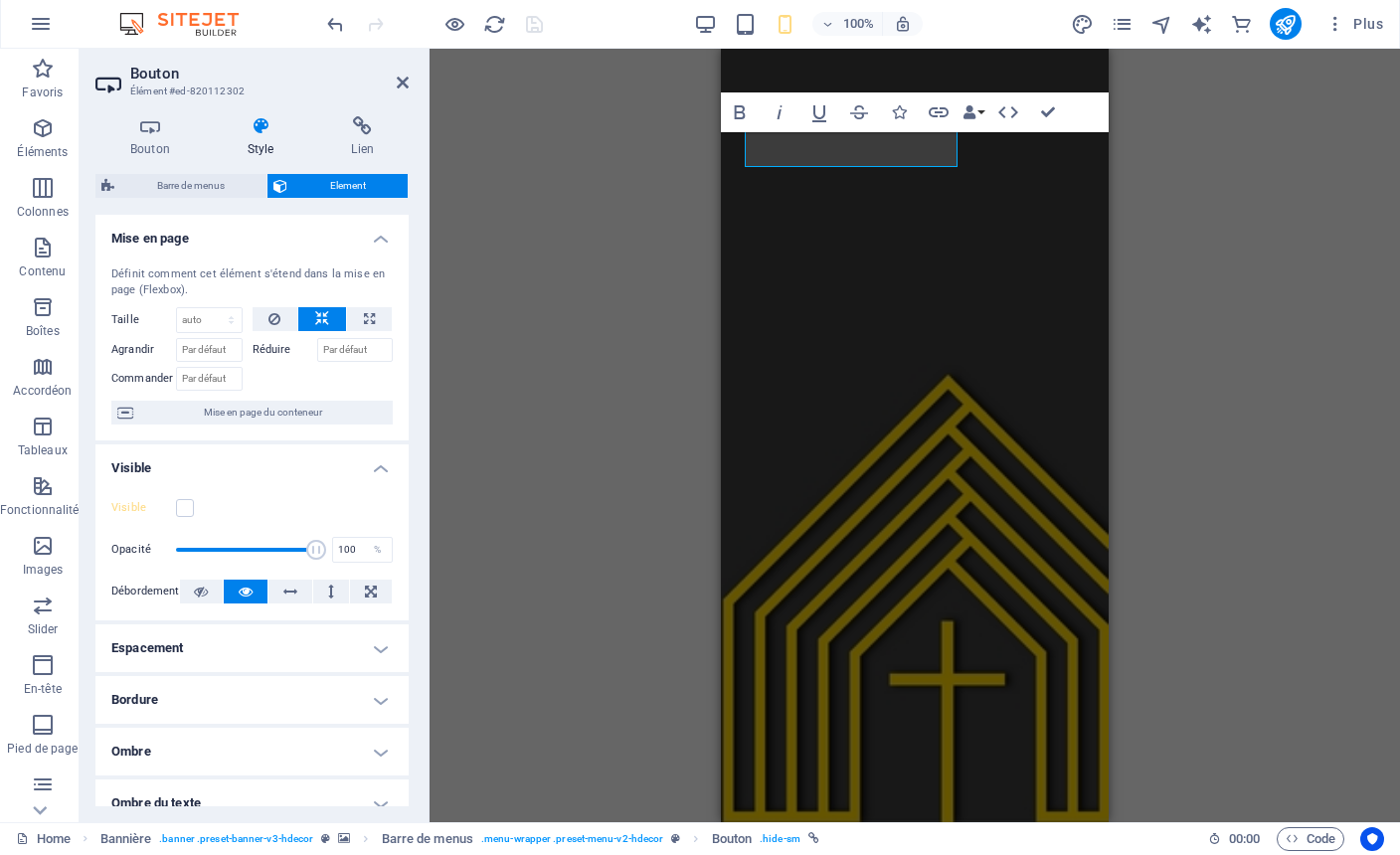 select on "hover_text_color" 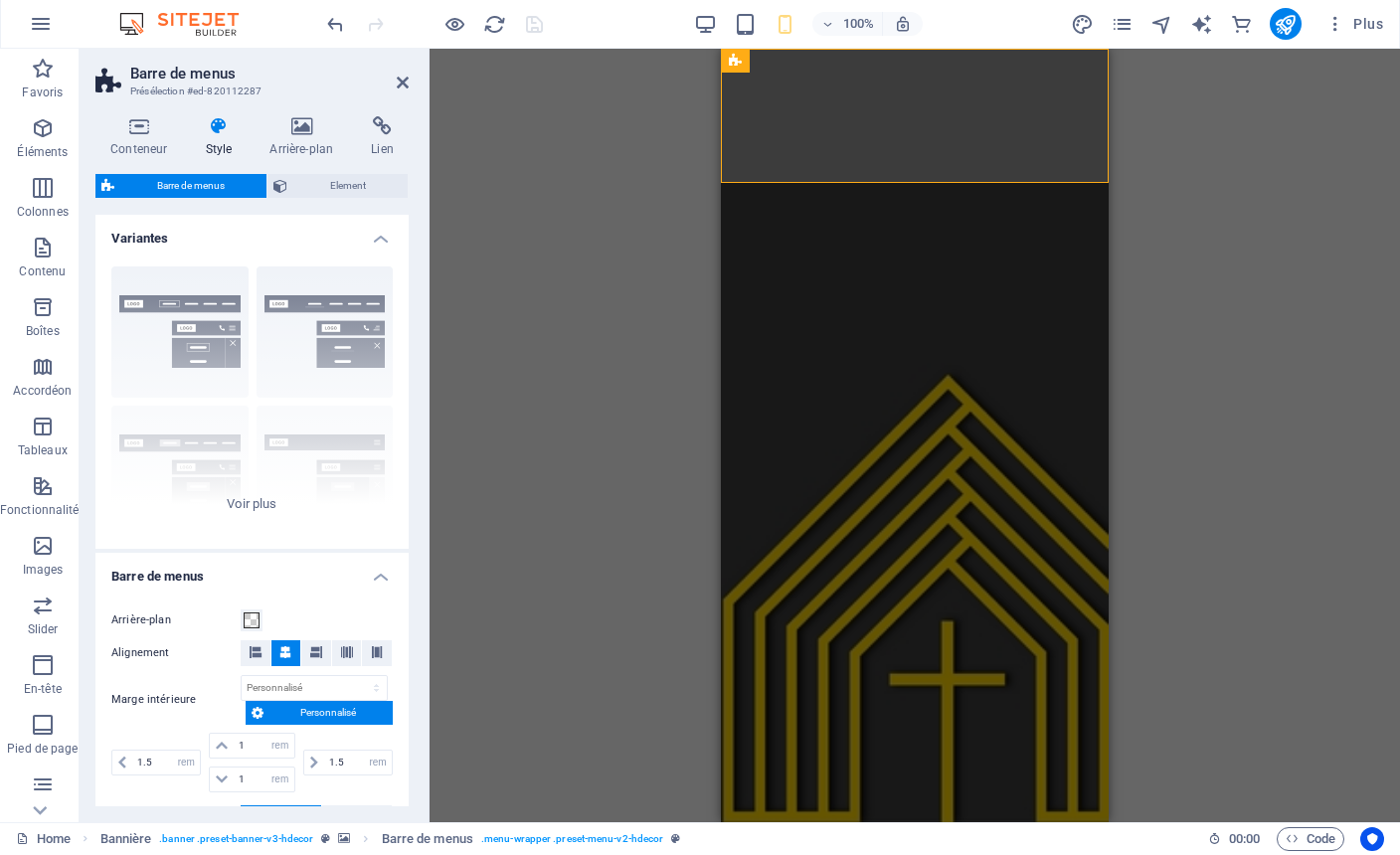 click on "Element" at bounding box center [347, 187] 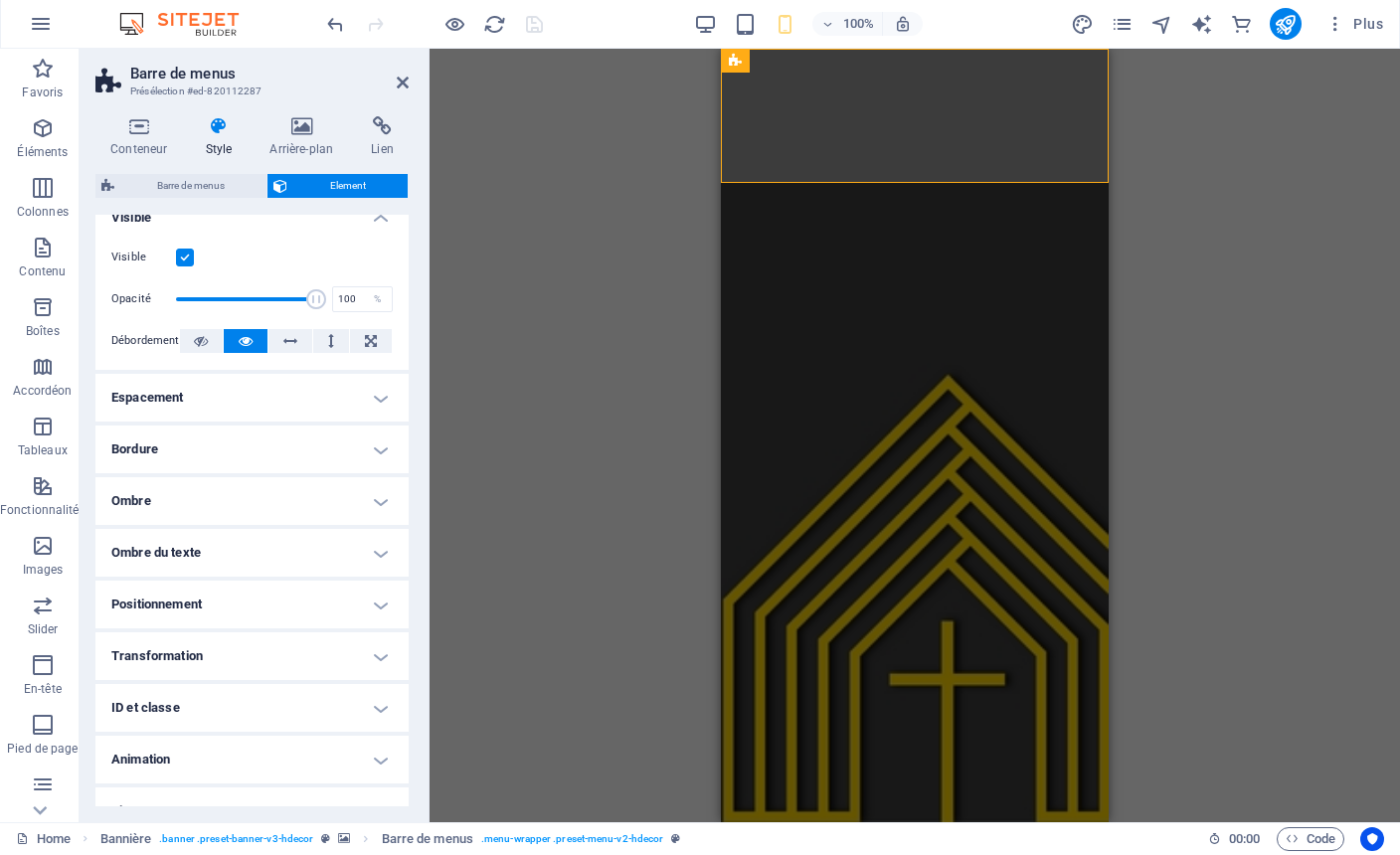 scroll, scrollTop: 256, scrollLeft: 0, axis: vertical 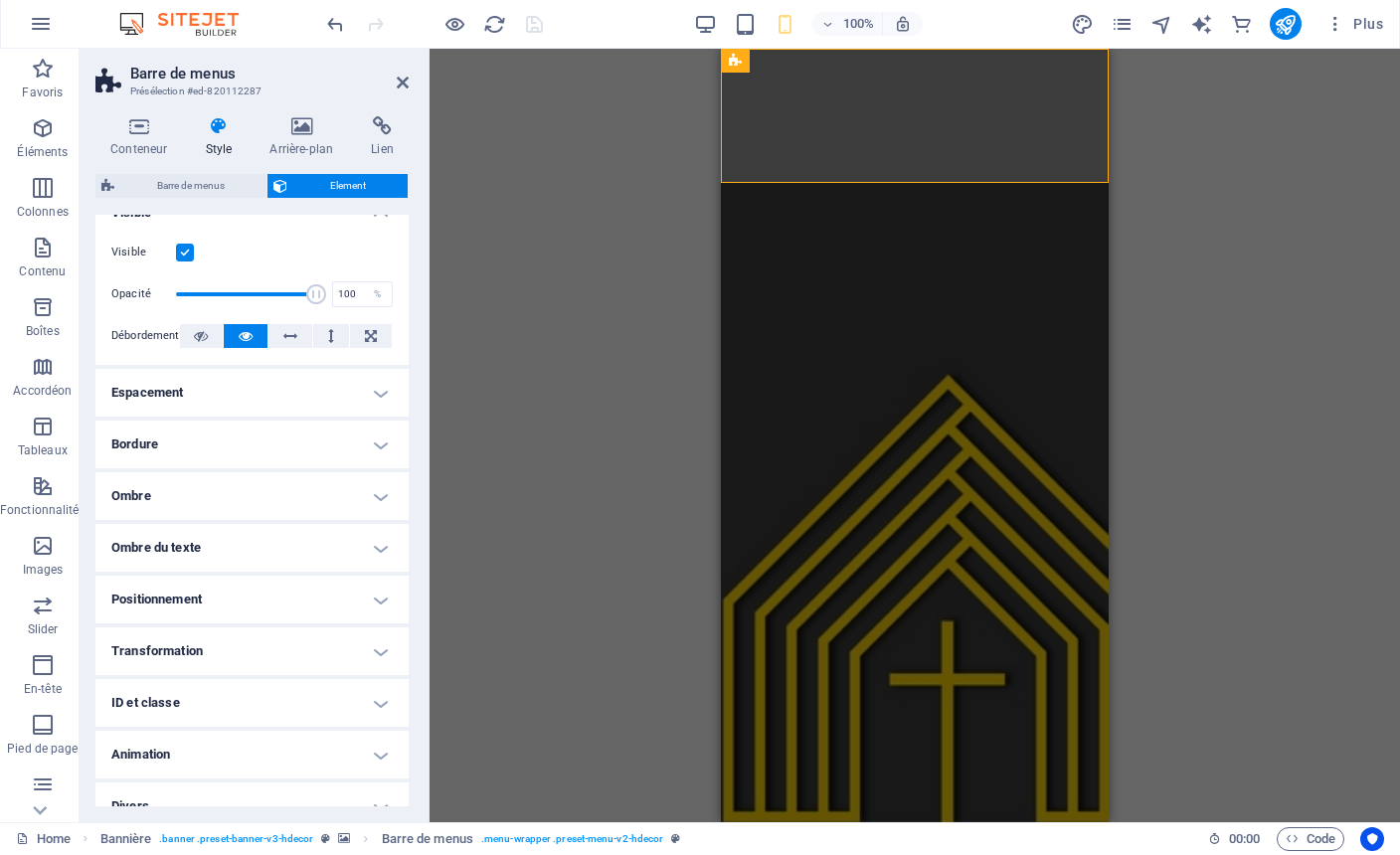 click on "Positionnement" at bounding box center (252, 600) 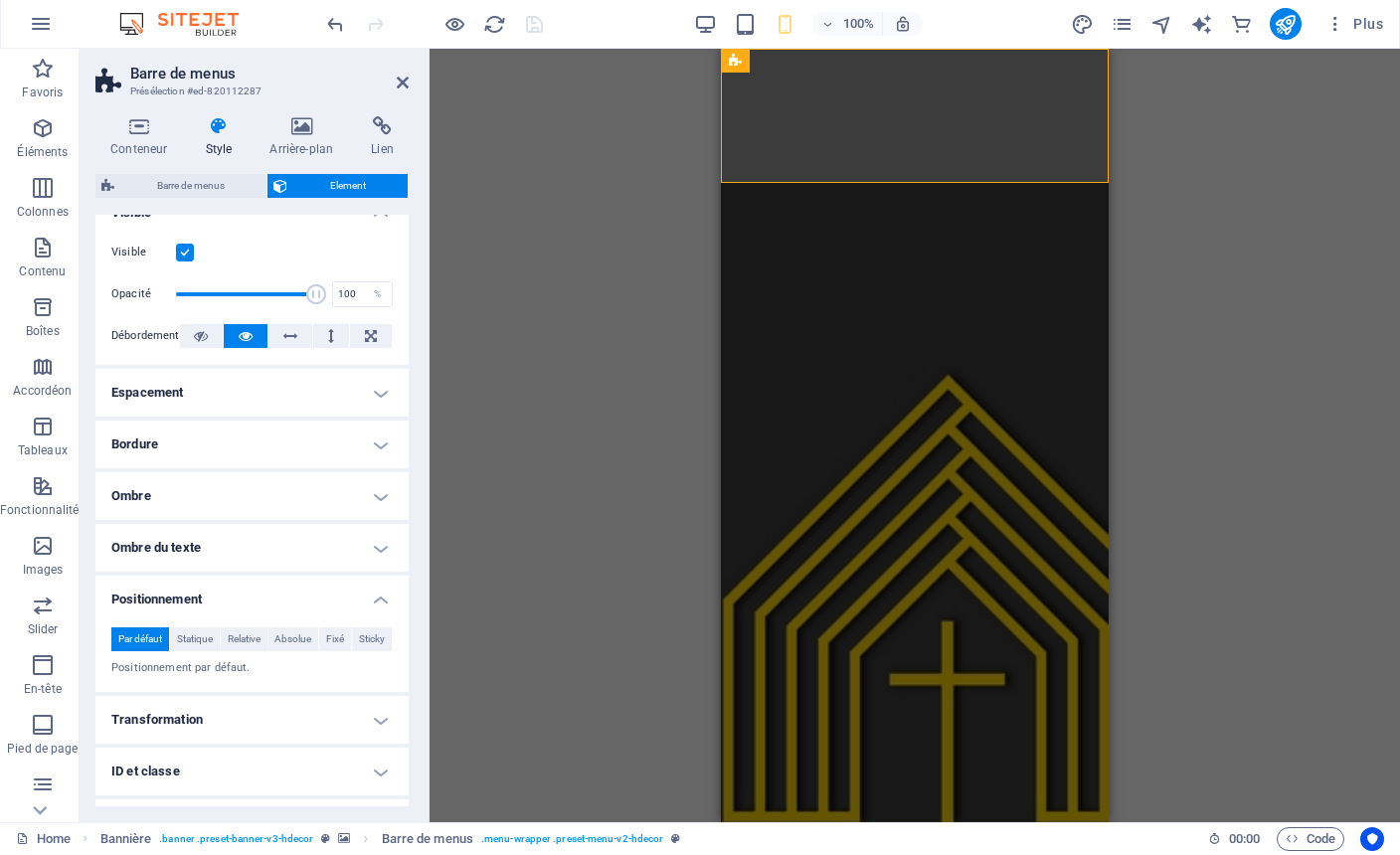 click on "Relative" at bounding box center [244, 640] 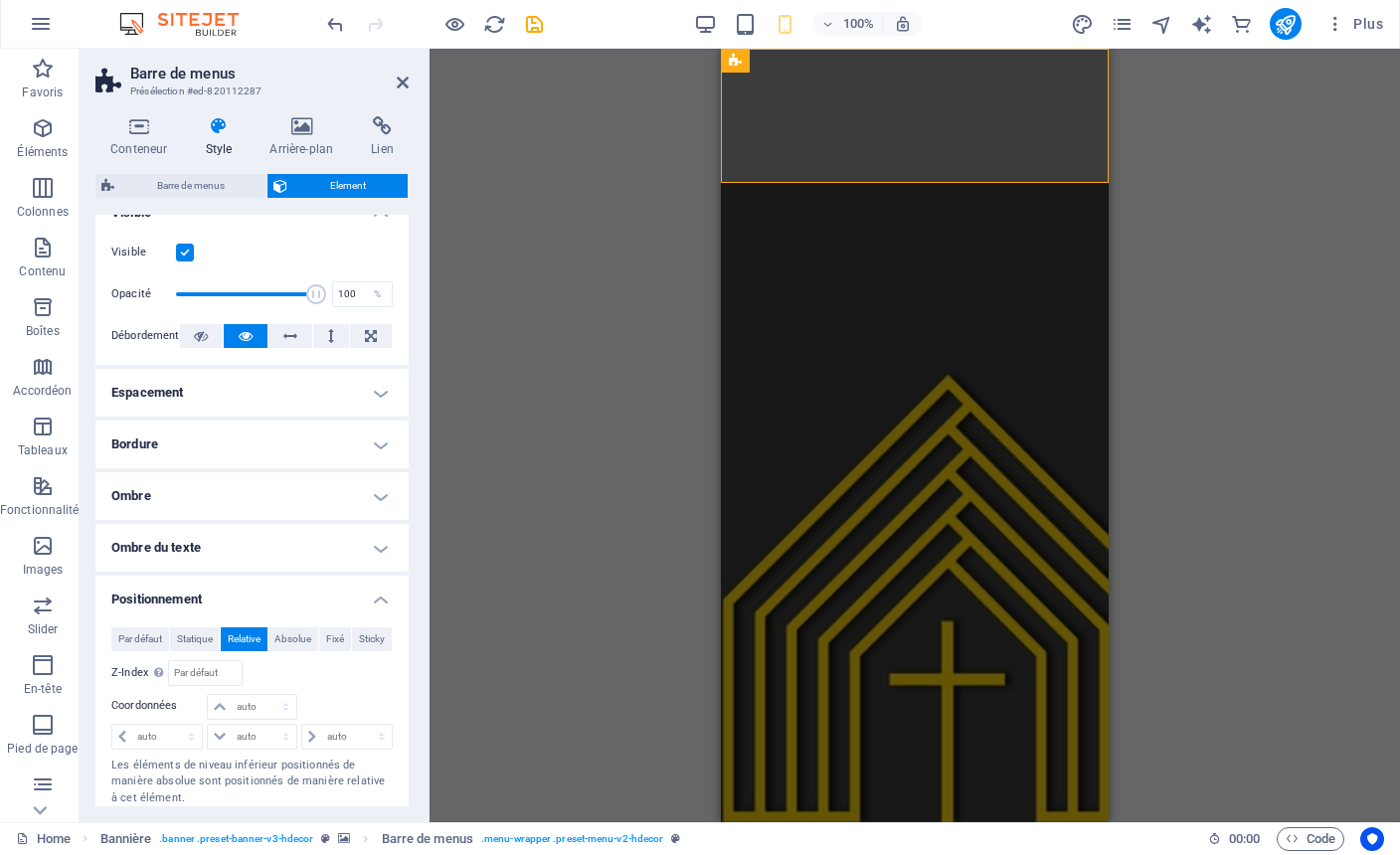 click on "Par défaut" at bounding box center [140, 640] 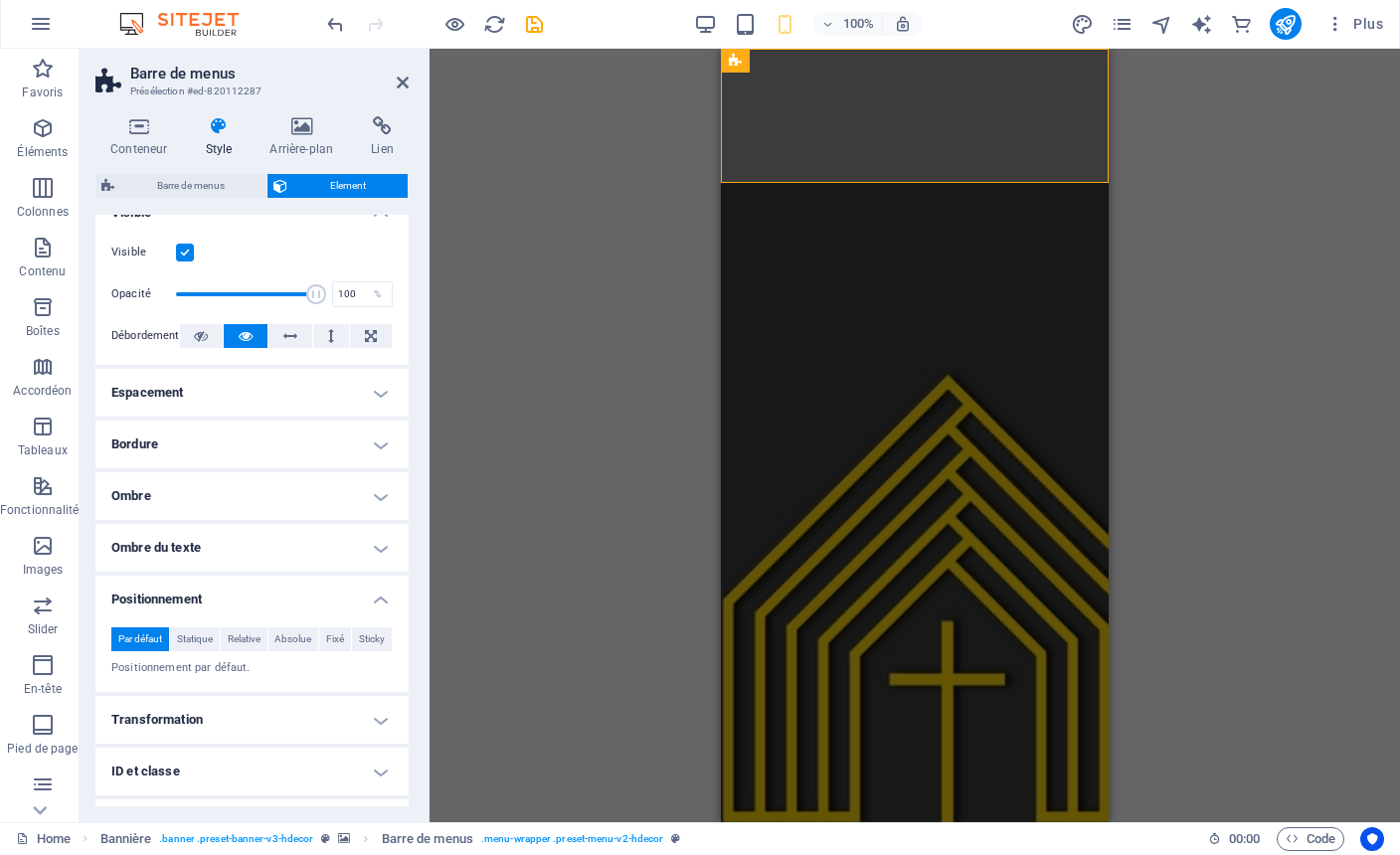 click at bounding box center (335, 25) 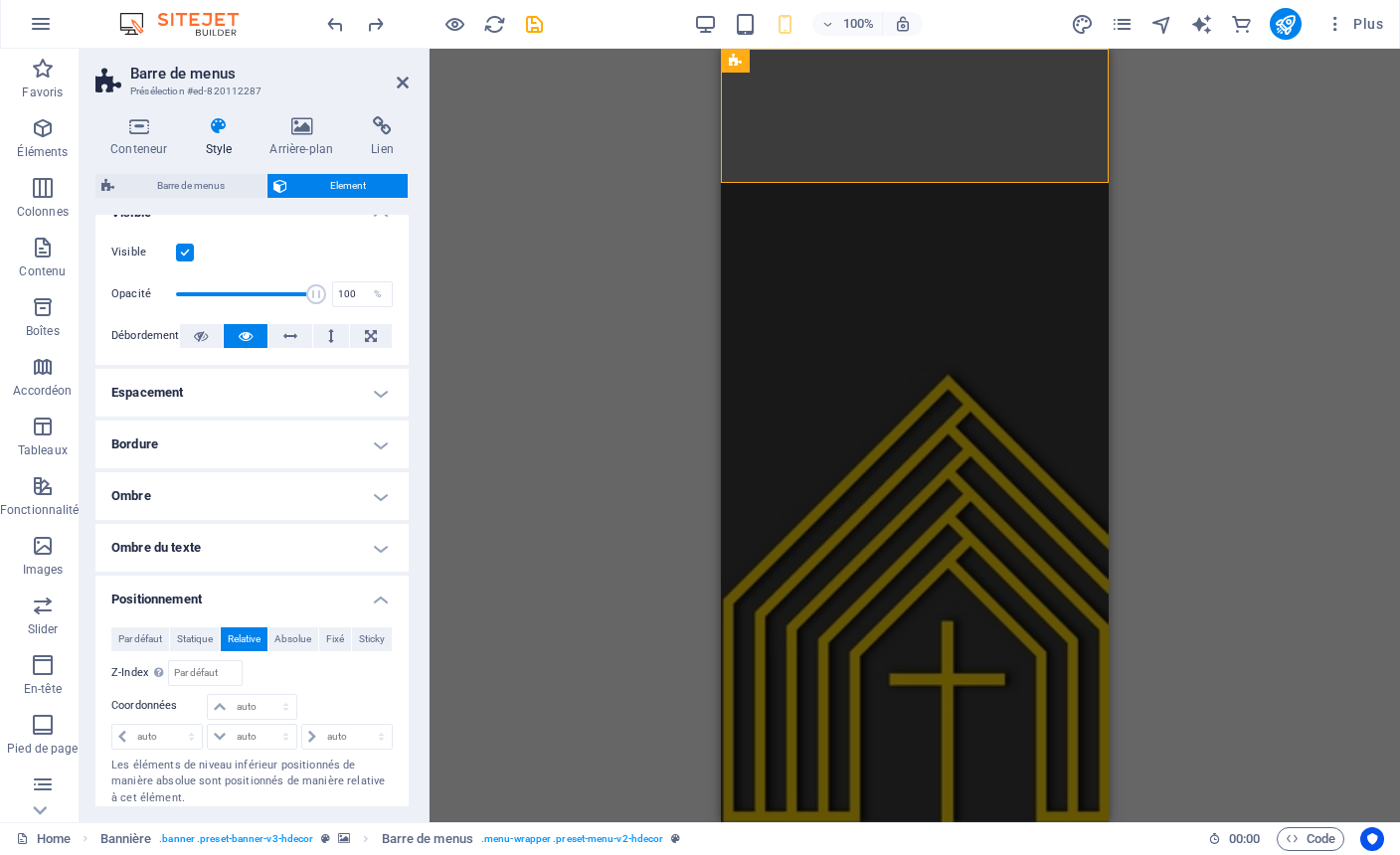 click at bounding box center [335, 25] 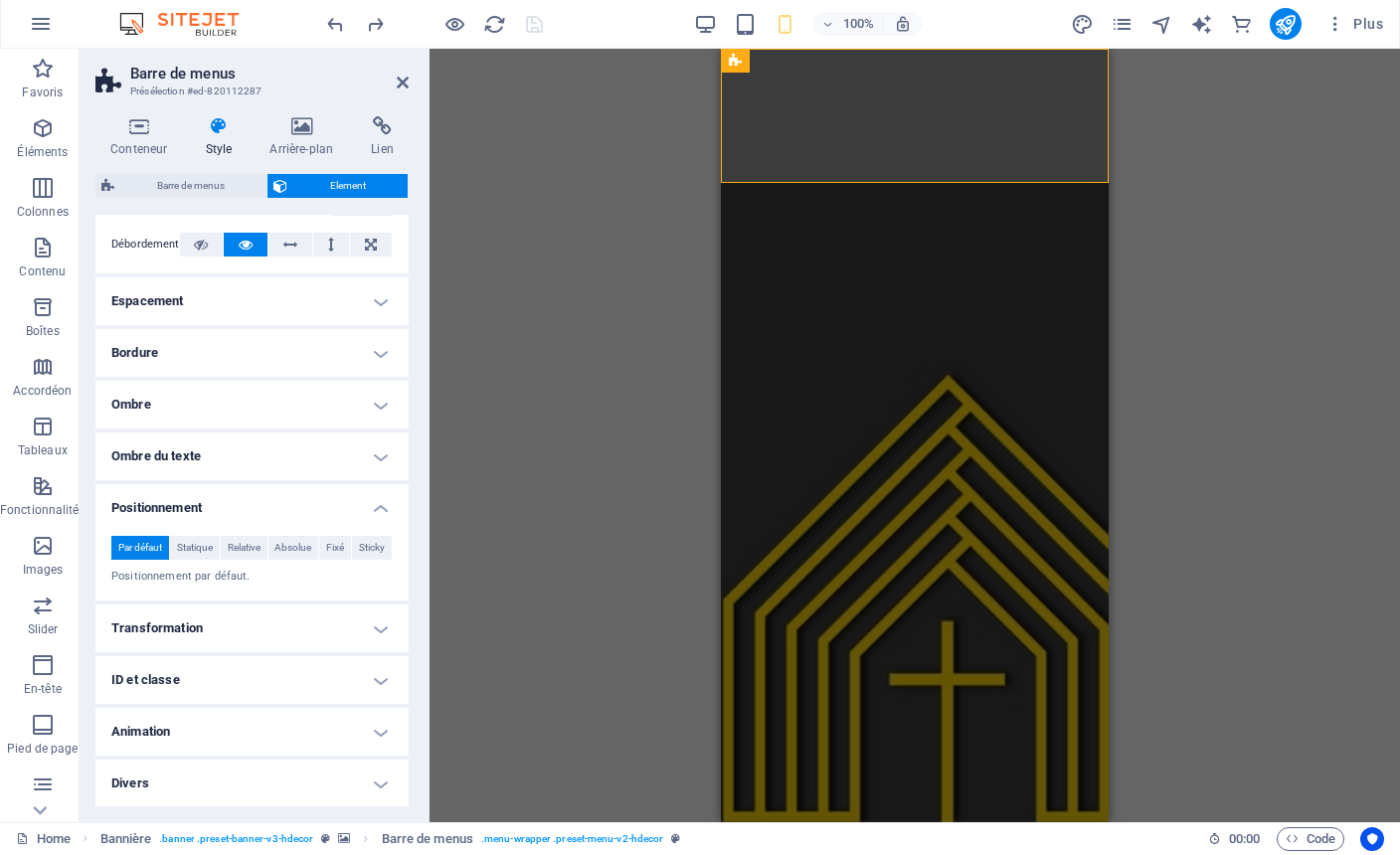 scroll, scrollTop: 346, scrollLeft: 0, axis: vertical 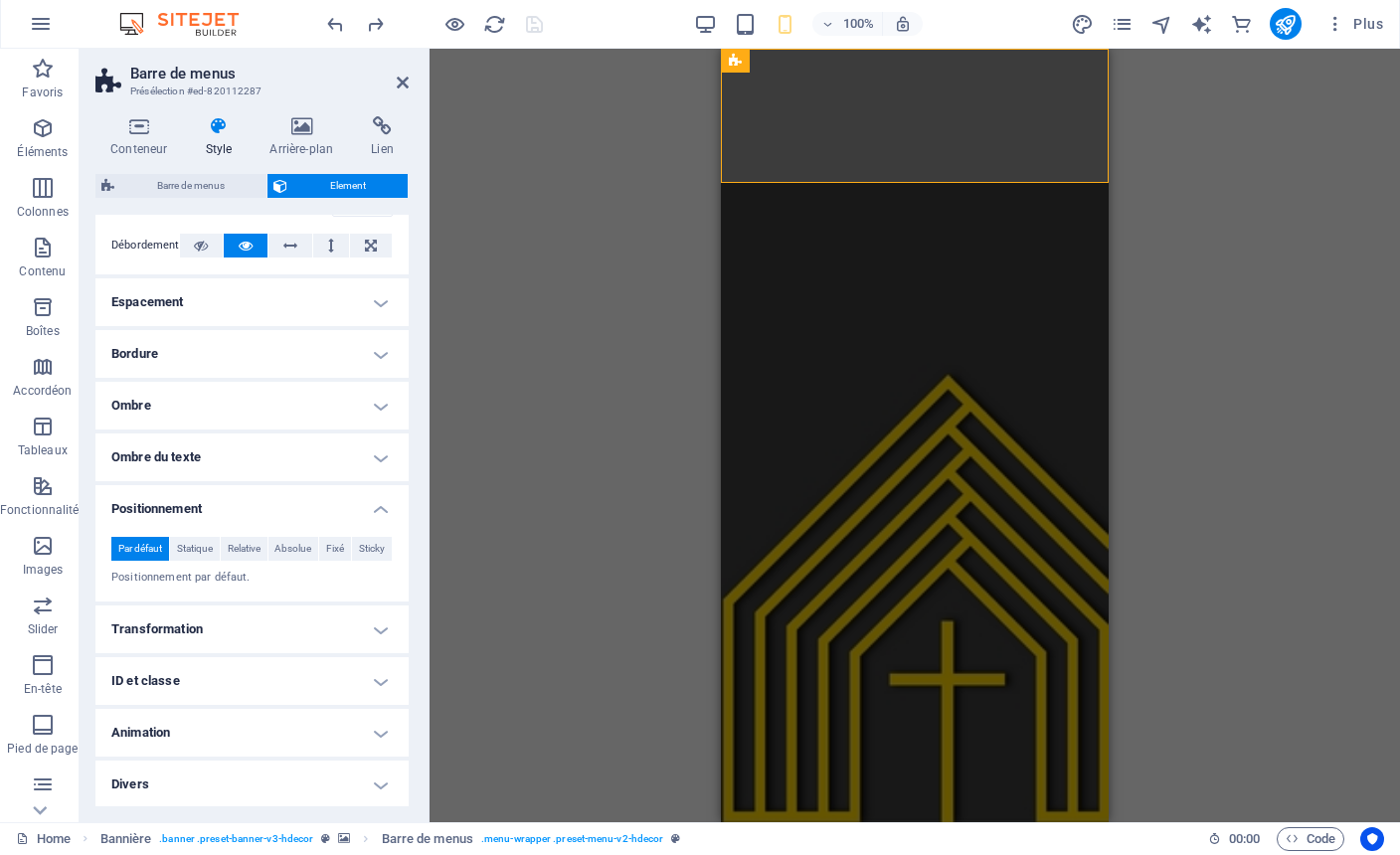 click on "Divers" at bounding box center (252, 785) 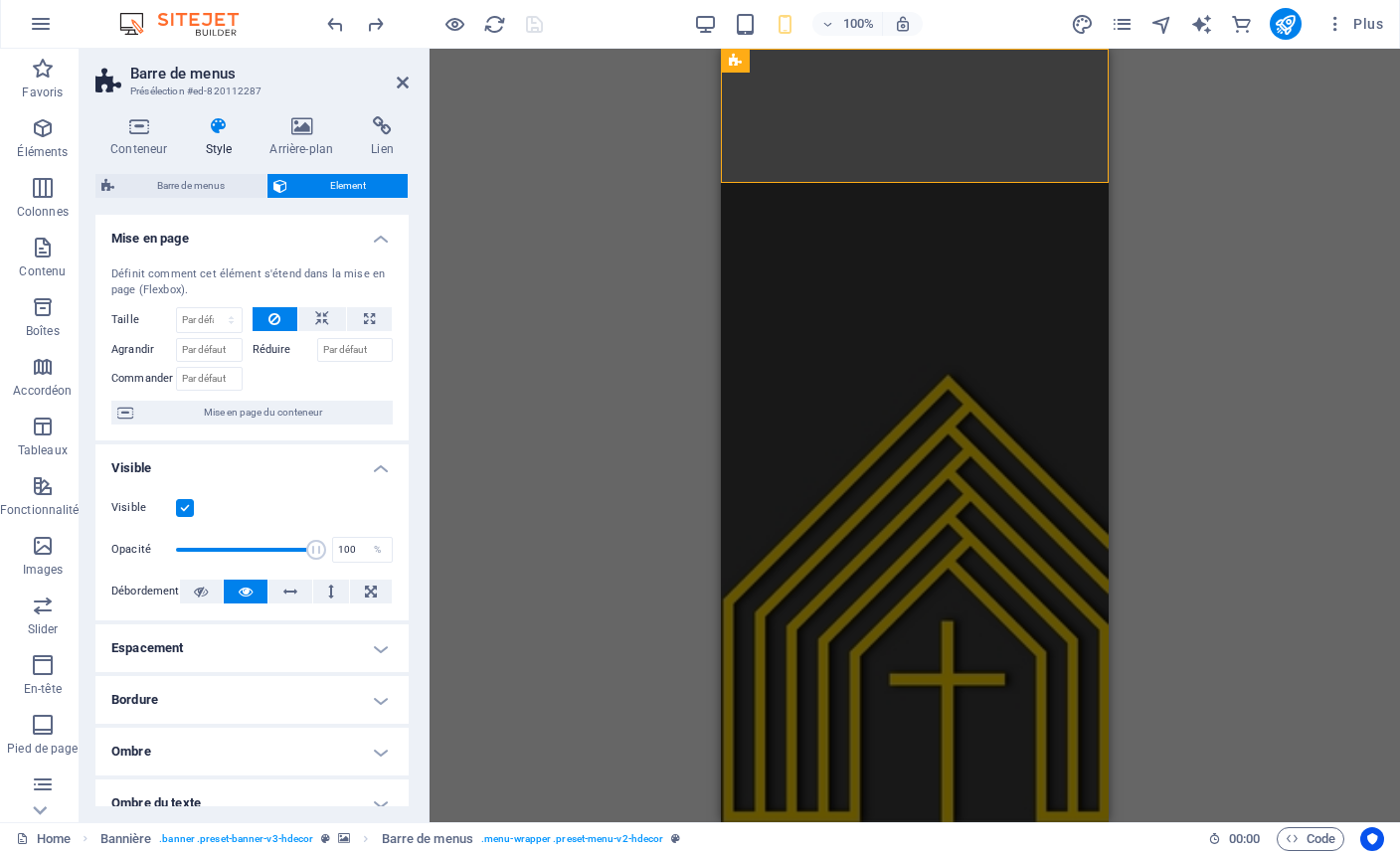 scroll, scrollTop: 0, scrollLeft: 0, axis: both 